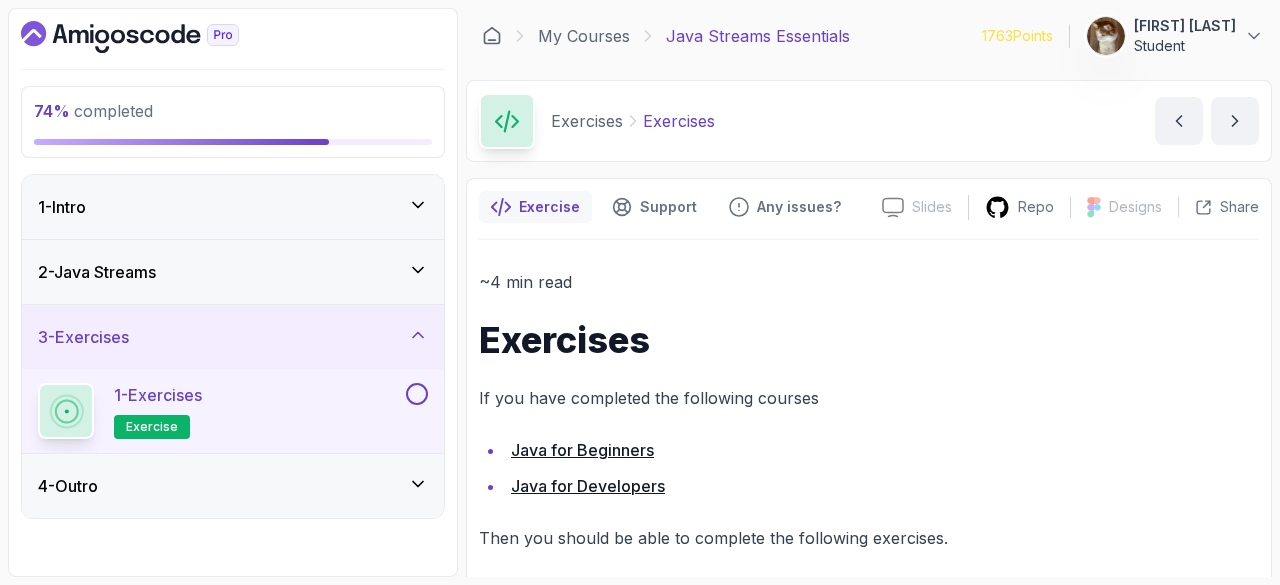 scroll, scrollTop: 0, scrollLeft: 0, axis: both 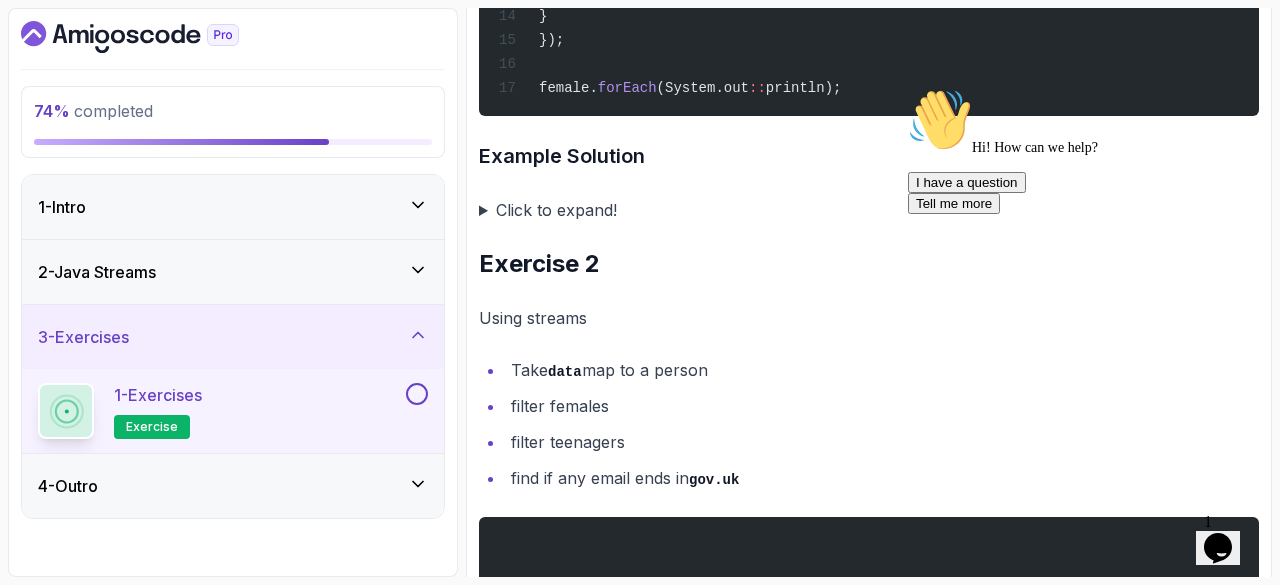 click on "Click to expand!" at bounding box center [869, 210] 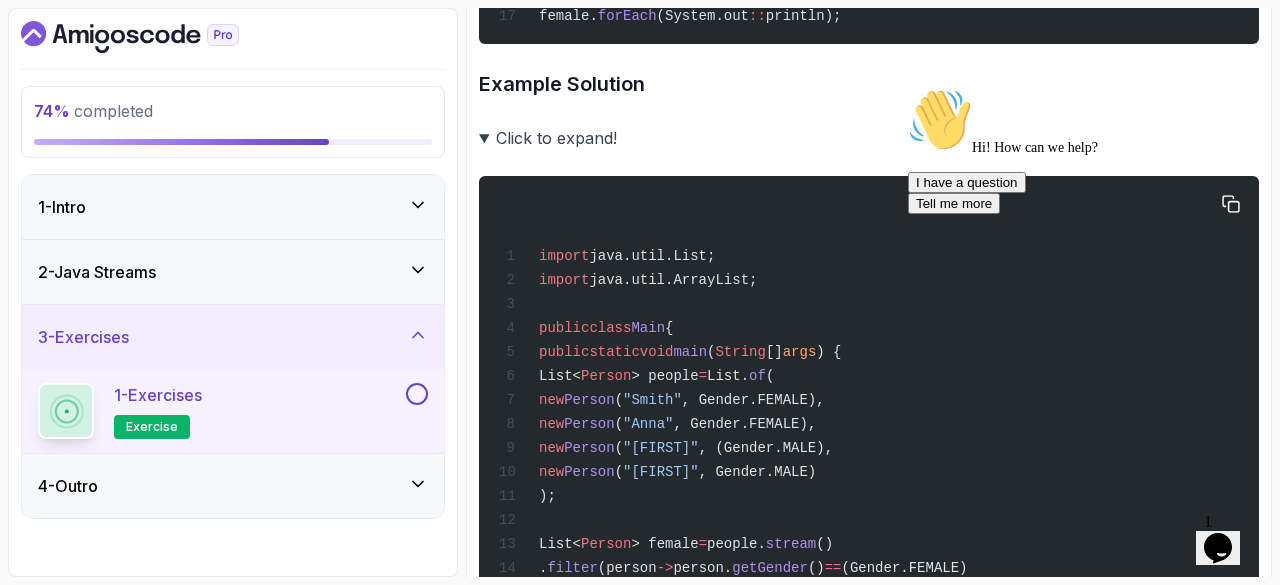 scroll, scrollTop: 1204, scrollLeft: 0, axis: vertical 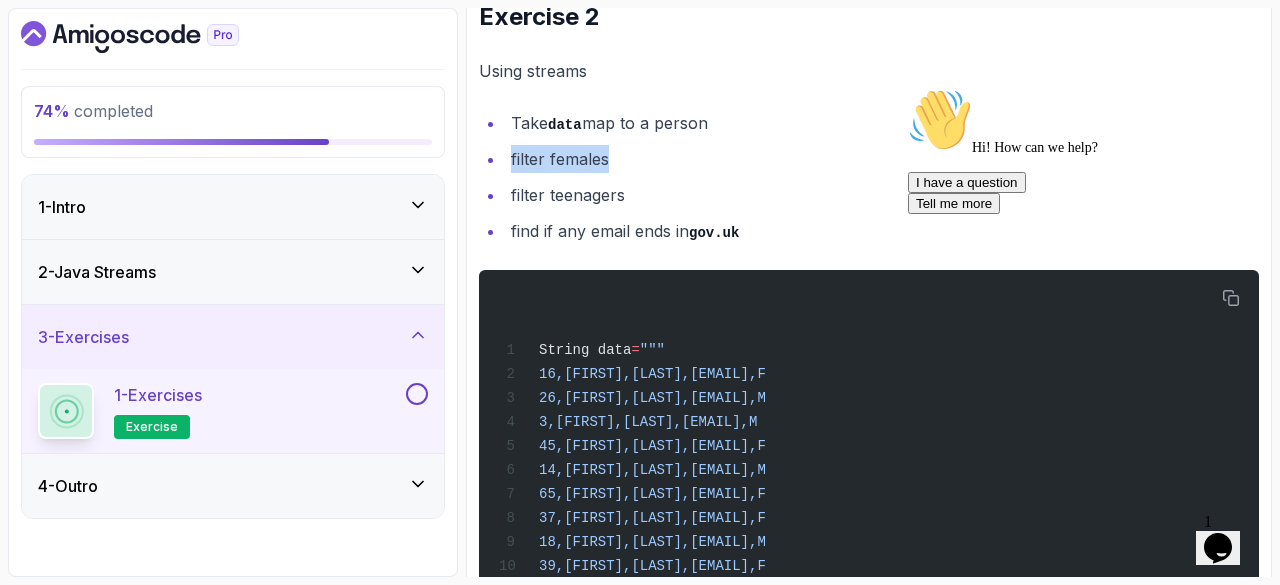 drag, startPoint x: 511, startPoint y: 210, endPoint x: 625, endPoint y: 215, distance: 114.1096 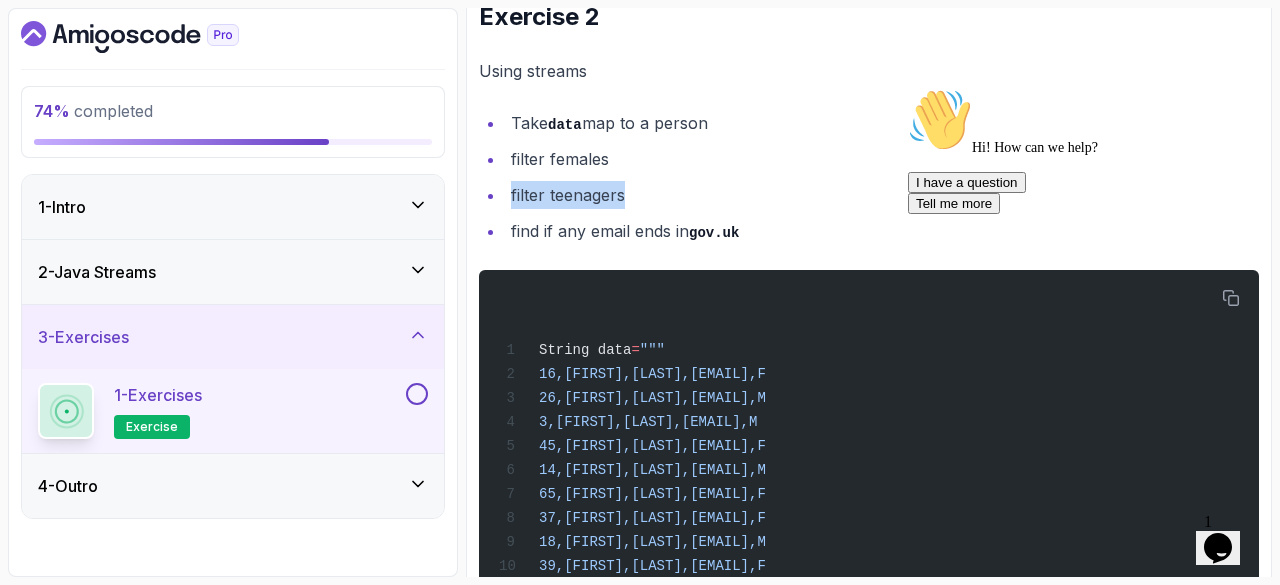 drag, startPoint x: 506, startPoint y: 239, endPoint x: 666, endPoint y: 247, distance: 160.19987 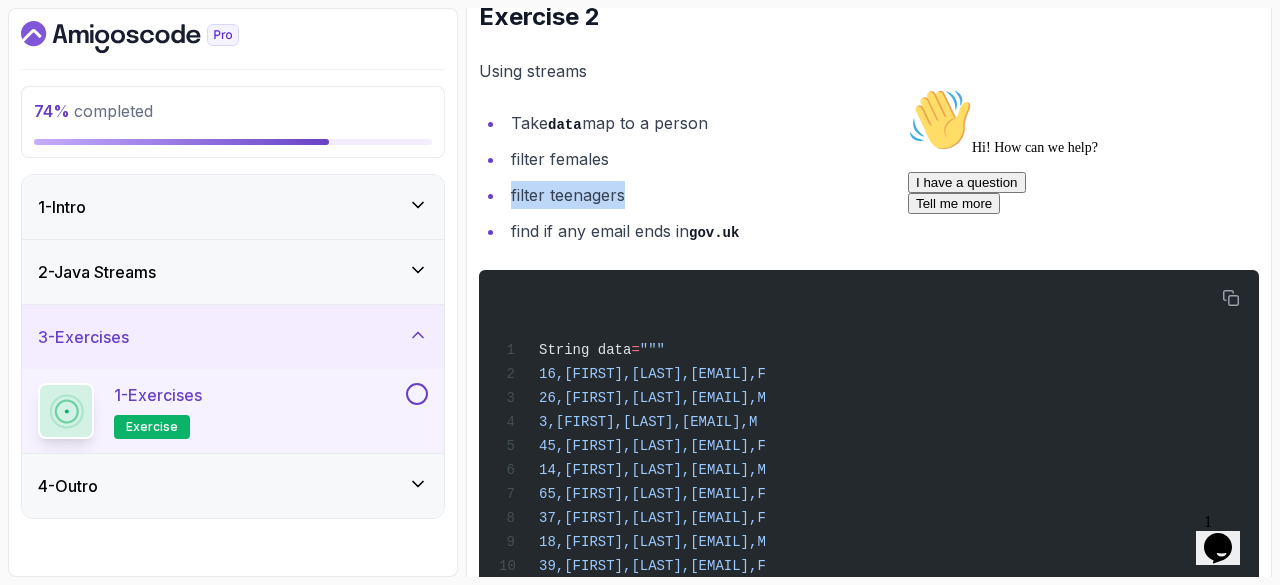 click on "filter teenagers" at bounding box center (882, 195) 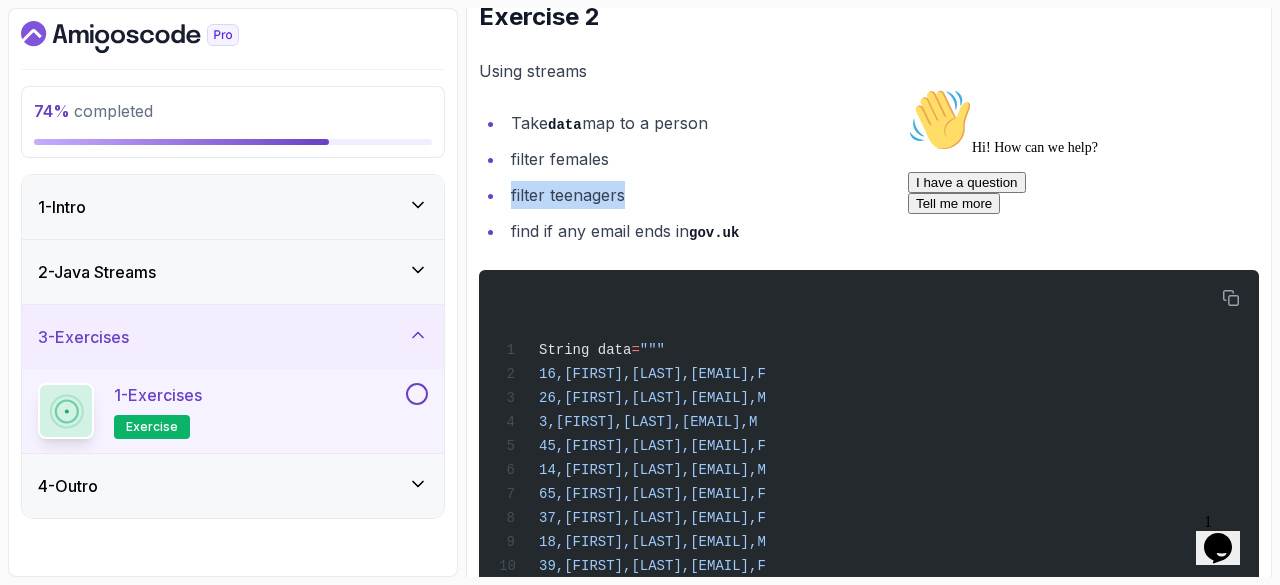 click on "List< Person > people  =  List. of (
new  Person ( "Smith" , Gender.FEMALE),
new  Person ( "Anna" , Gender.FEMALE),
new  Person ( "Alex" , Gender.MALE),
new  Person ( "Oliver" , Gender.MALE)
);
List< Person > female  =  new  ArrayList<>() ;
people. forEach (person  ->  {
var  isGender  =  person.gender. equals (Gender.FEMALE);
if  (isGender) {
female. add (person);
}
});
female. forEach (System.out :: println);
Example Solution
Click to expand! import  java.util.List;
import  java.util.ArrayList;
public  class  Main  {
public  static  void  main ( []" at bounding box center [869, -713] 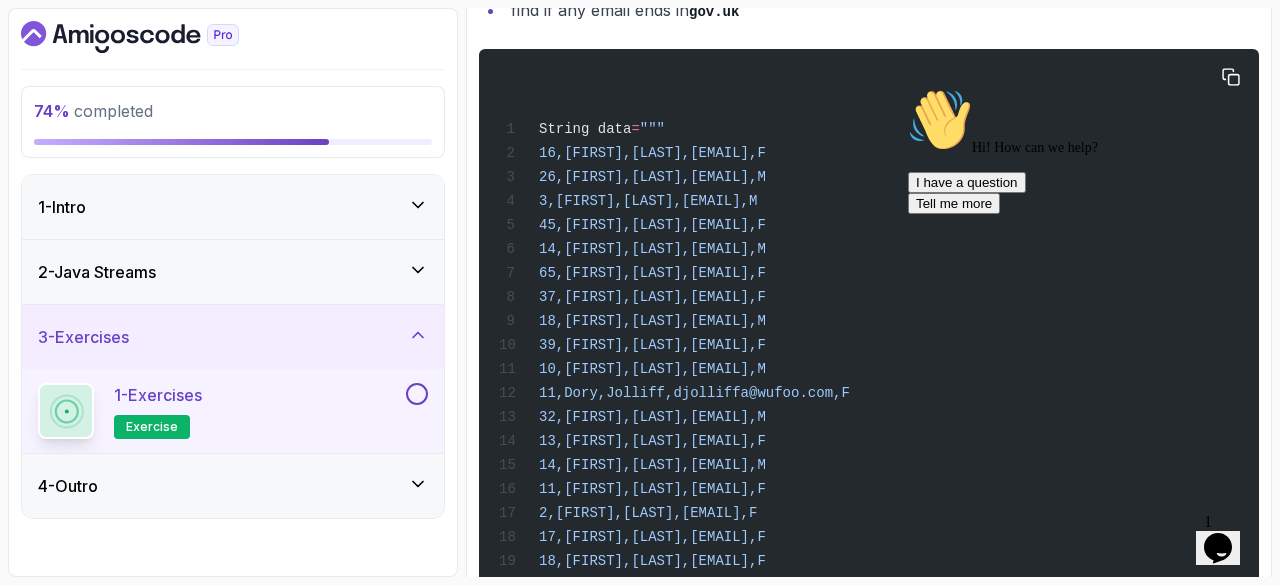 scroll, scrollTop: 2957, scrollLeft: 0, axis: vertical 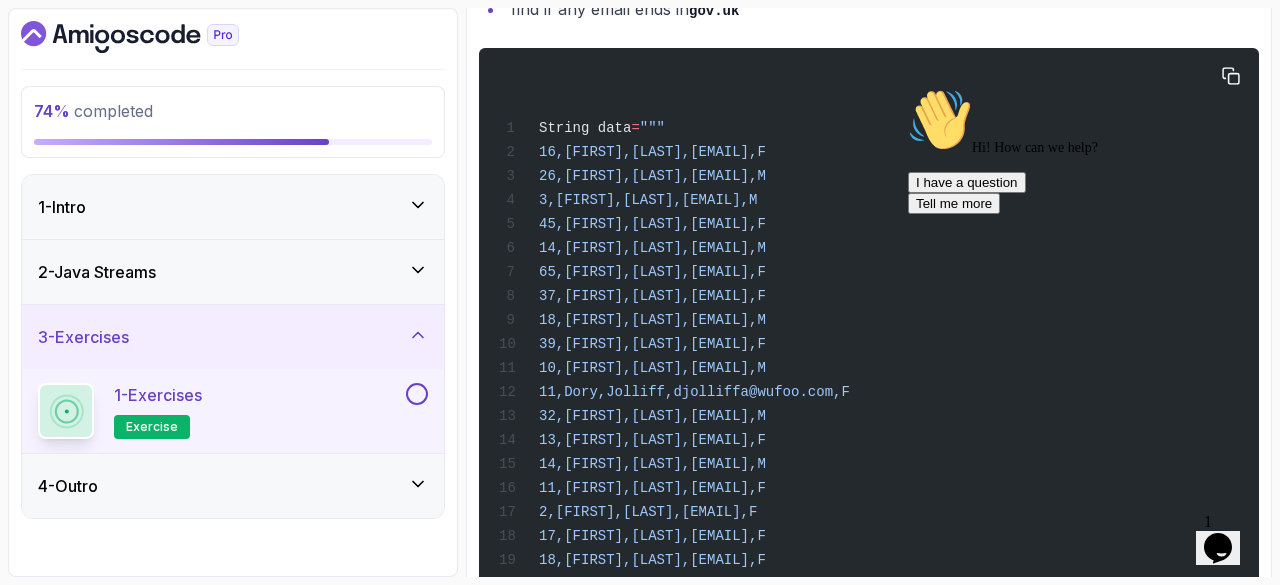 click on "26,[FIRST],[LAST],[EMAIL],M" at bounding box center [652, 176] 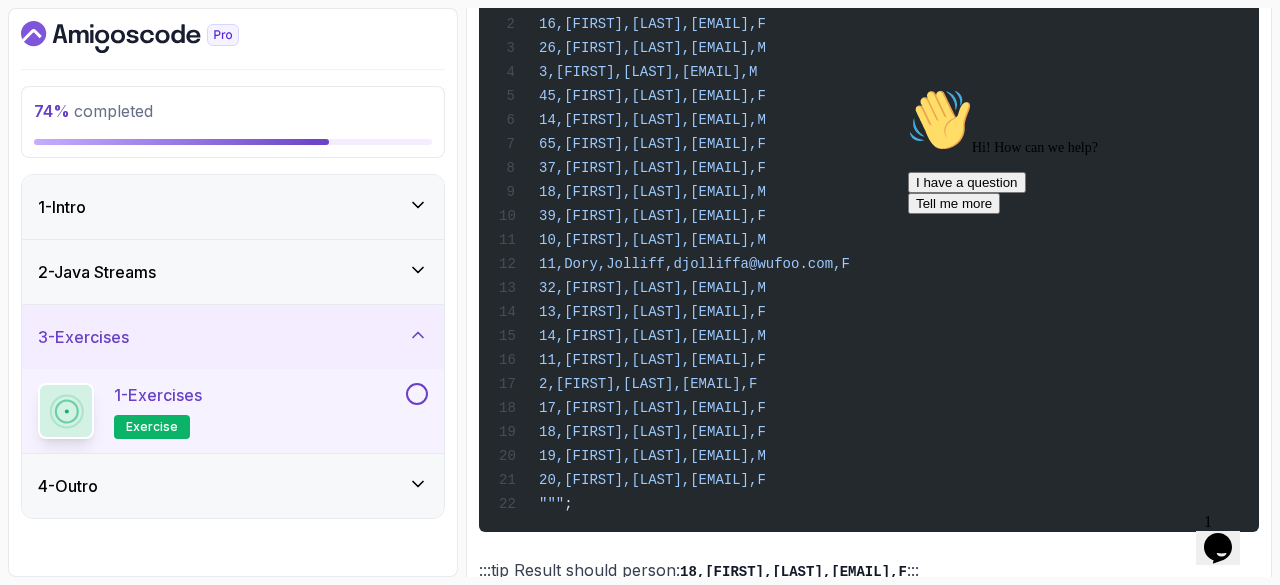 scroll, scrollTop: 3299, scrollLeft: 0, axis: vertical 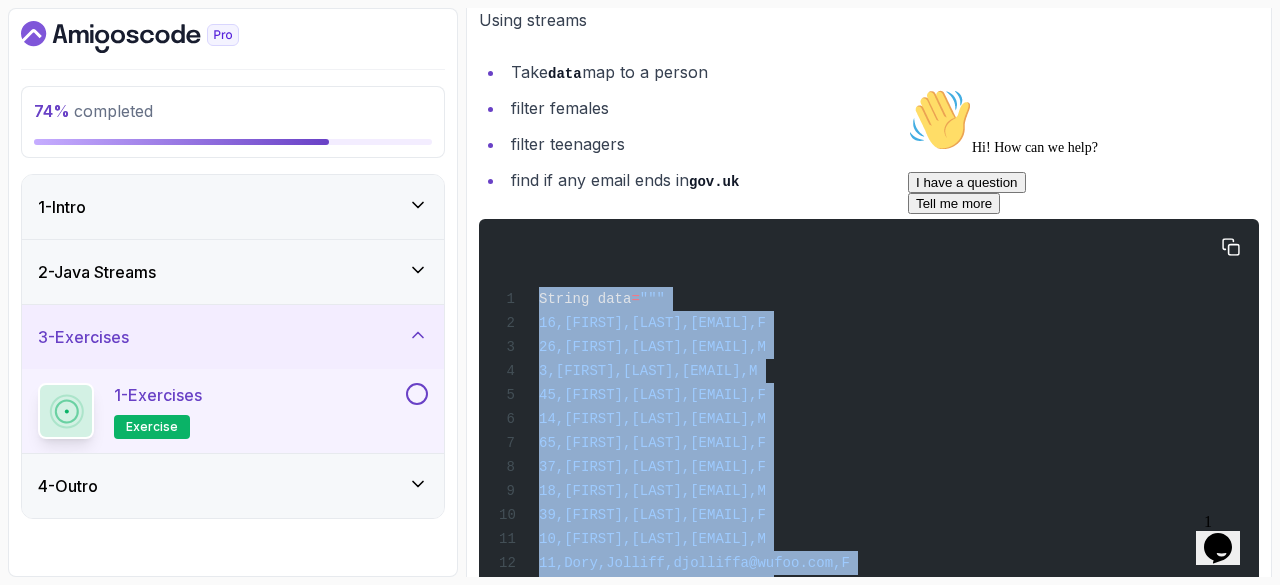 drag, startPoint x: 588, startPoint y: 347, endPoint x: 522, endPoint y: 339, distance: 66.48308 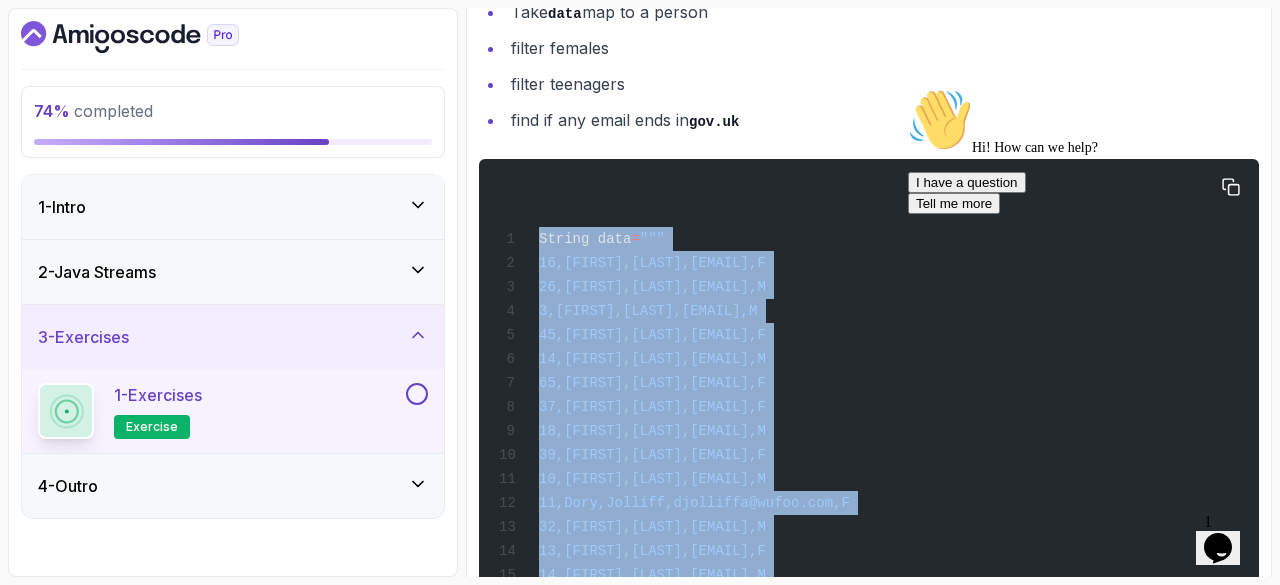 scroll, scrollTop: 3299, scrollLeft: 0, axis: vertical 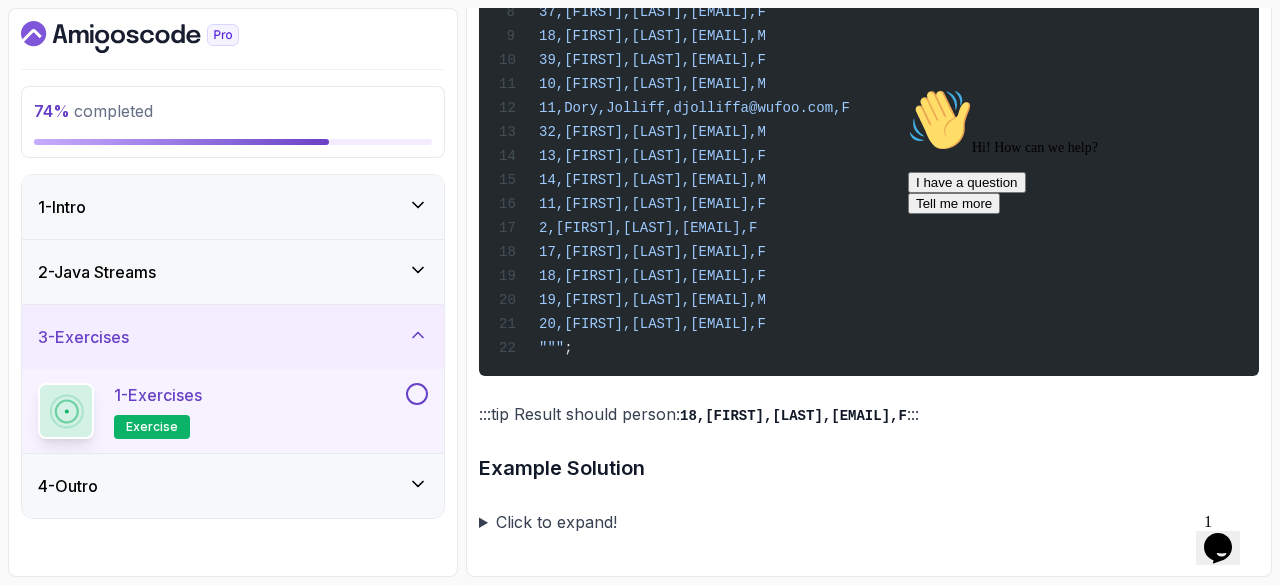 click on "Click to expand!" at bounding box center (869, 522) 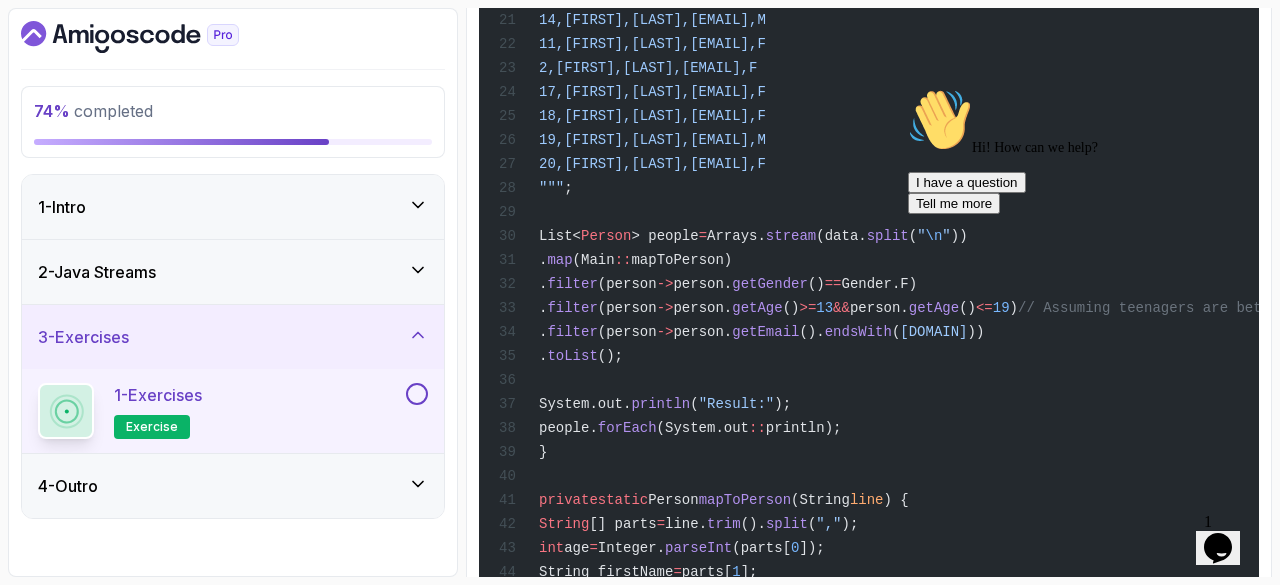 scroll, scrollTop: 4368, scrollLeft: 0, axis: vertical 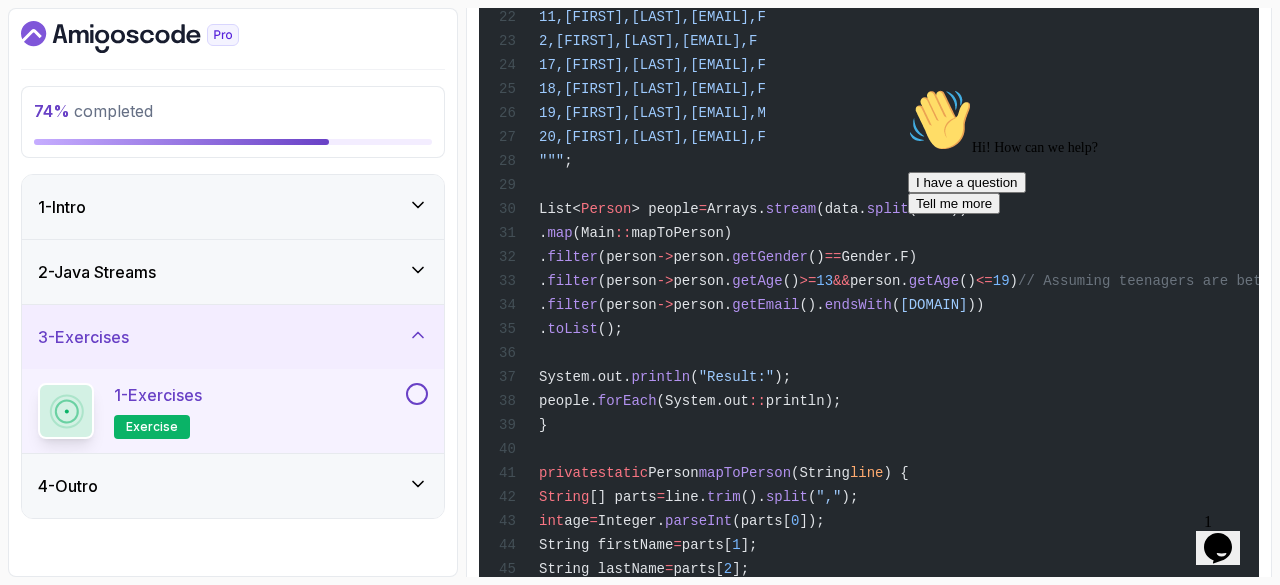 click on "Opens Chat This icon Opens the chat window." 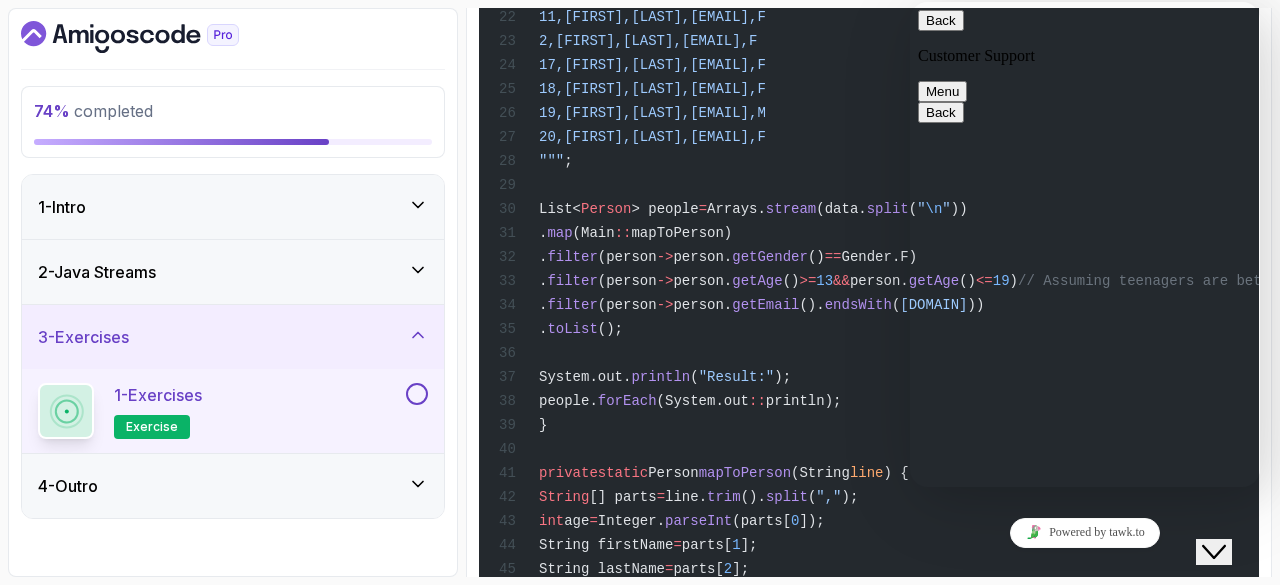 click on "Menu" at bounding box center (942, 91) 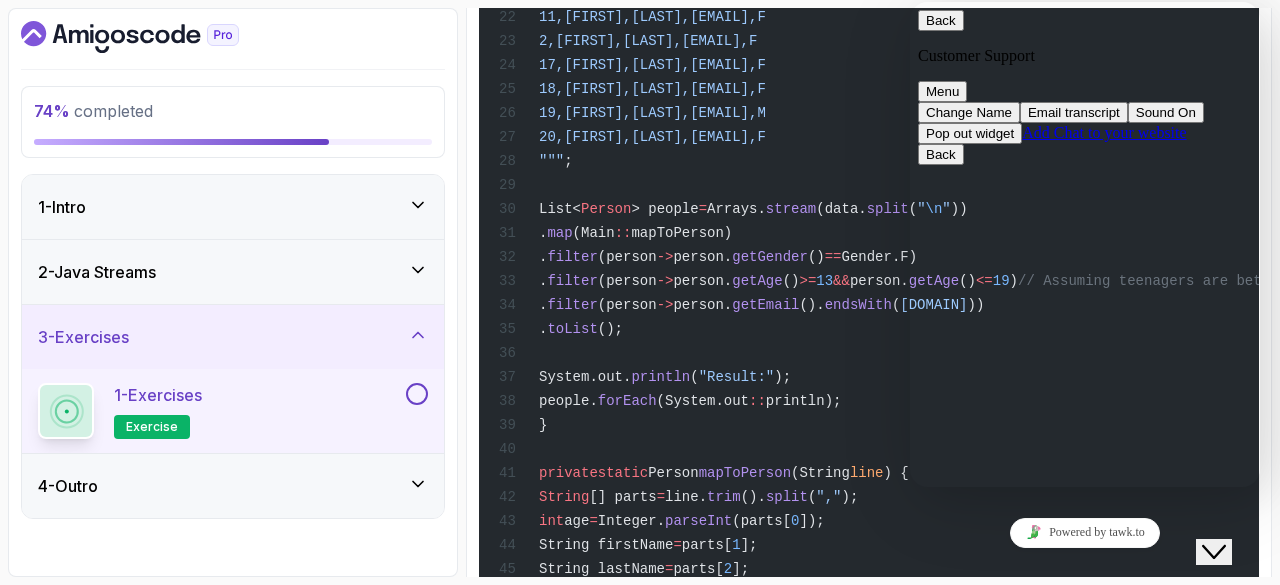 click on "Back" at bounding box center [941, 20] 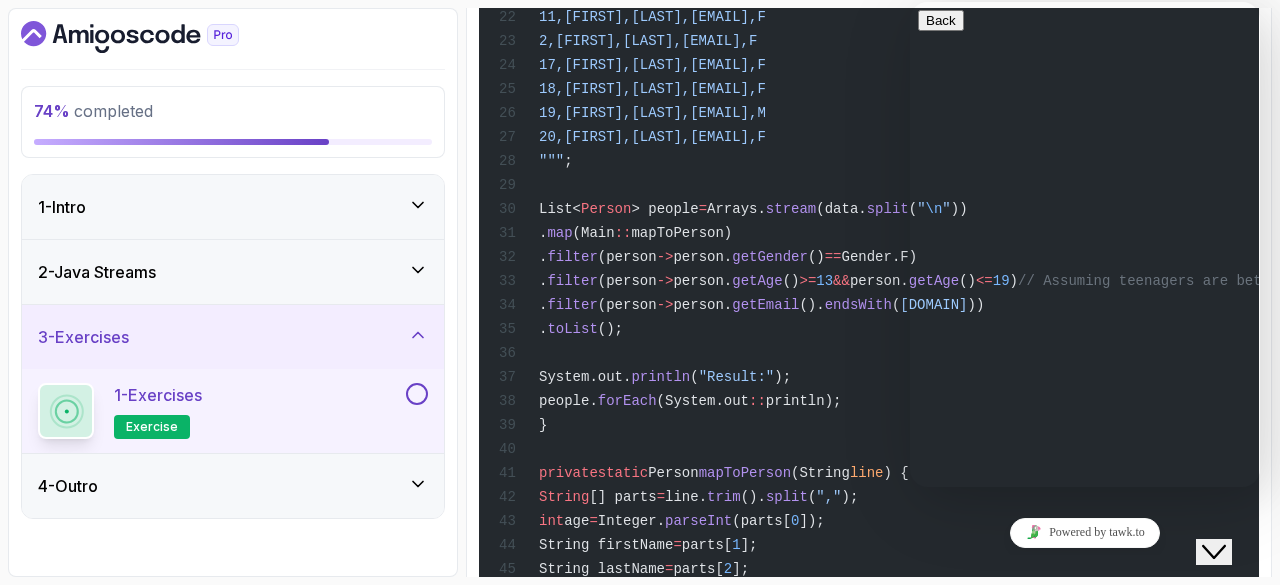 scroll, scrollTop: 37, scrollLeft: 0, axis: vertical 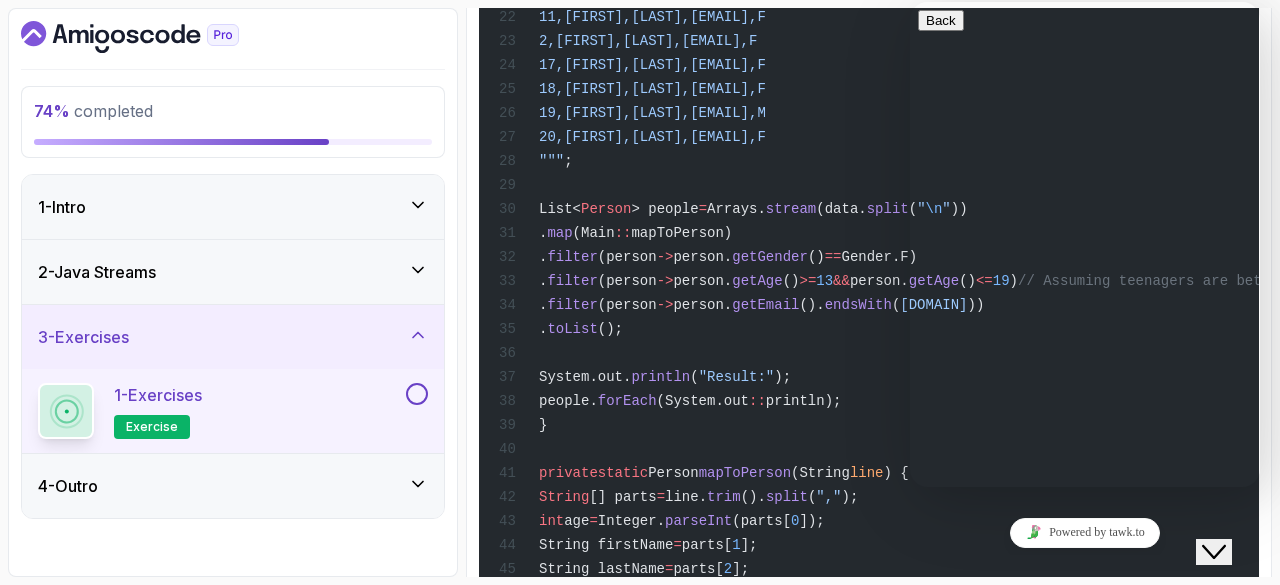 click at bounding box center [1085, 1298] 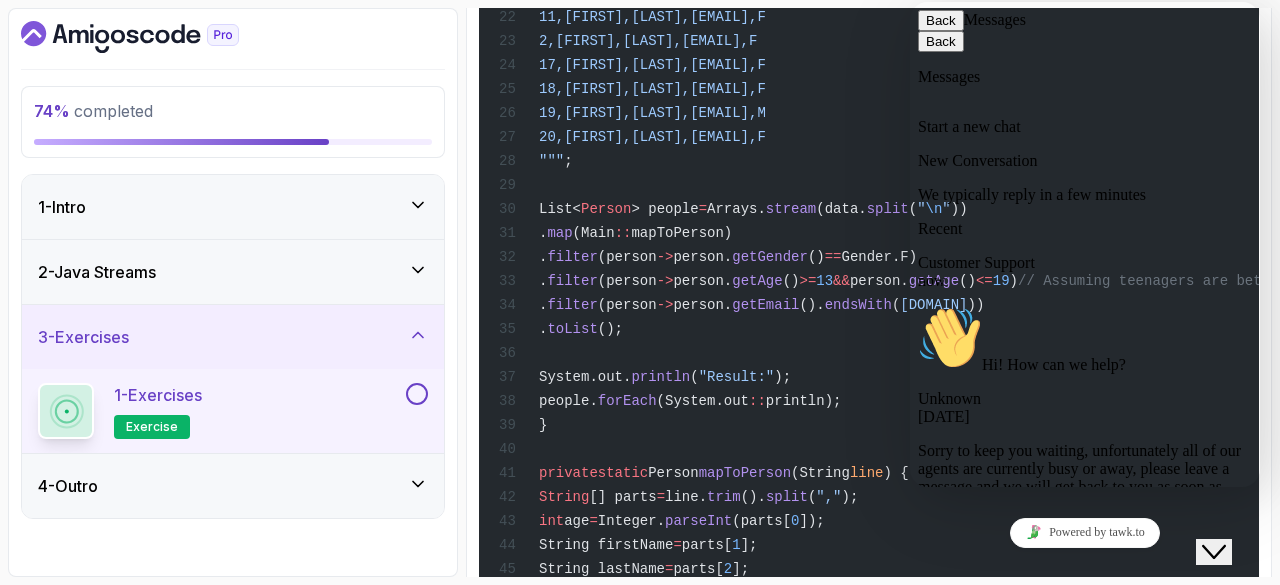 click on "Close Chat This icon closes the chat window." at bounding box center [1214, 552] 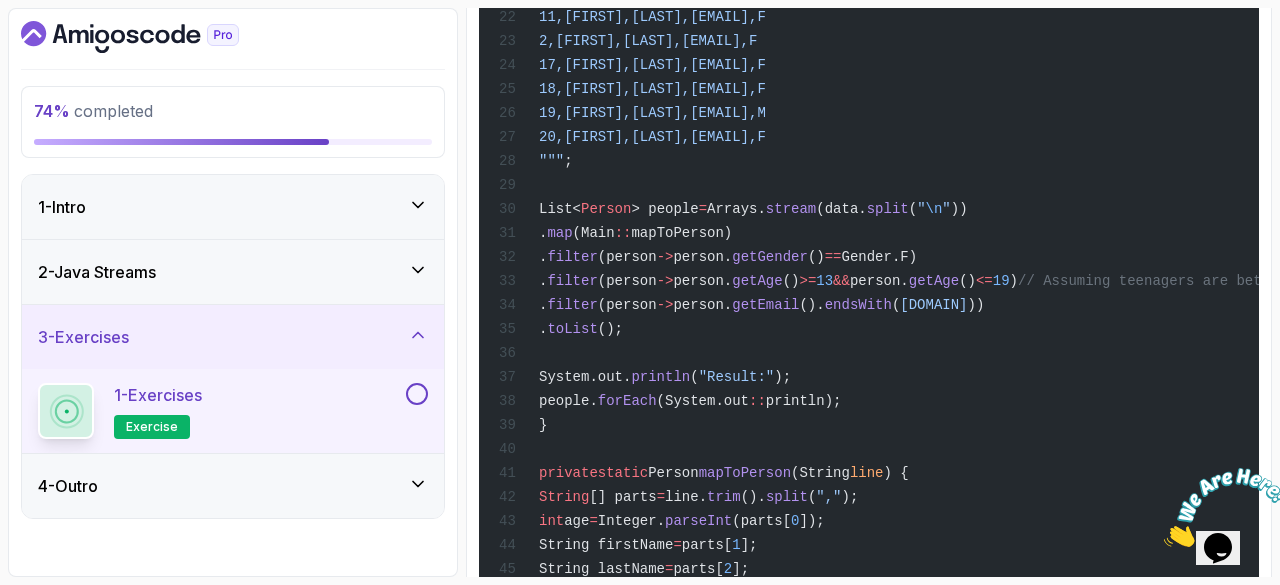 type 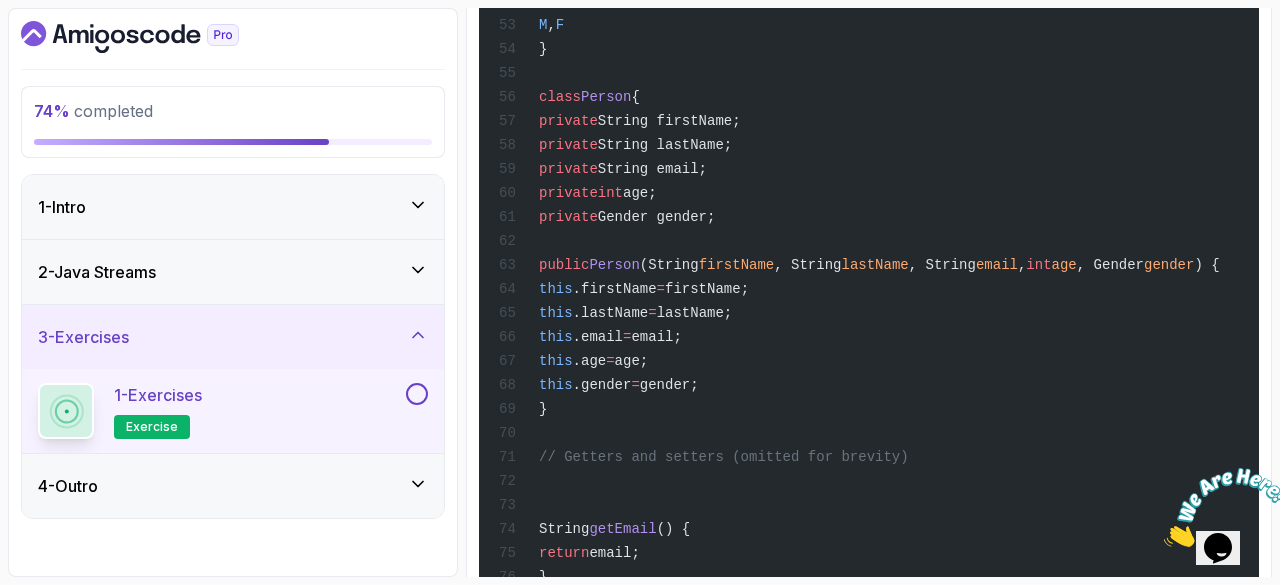 scroll, scrollTop: 5092, scrollLeft: 0, axis: vertical 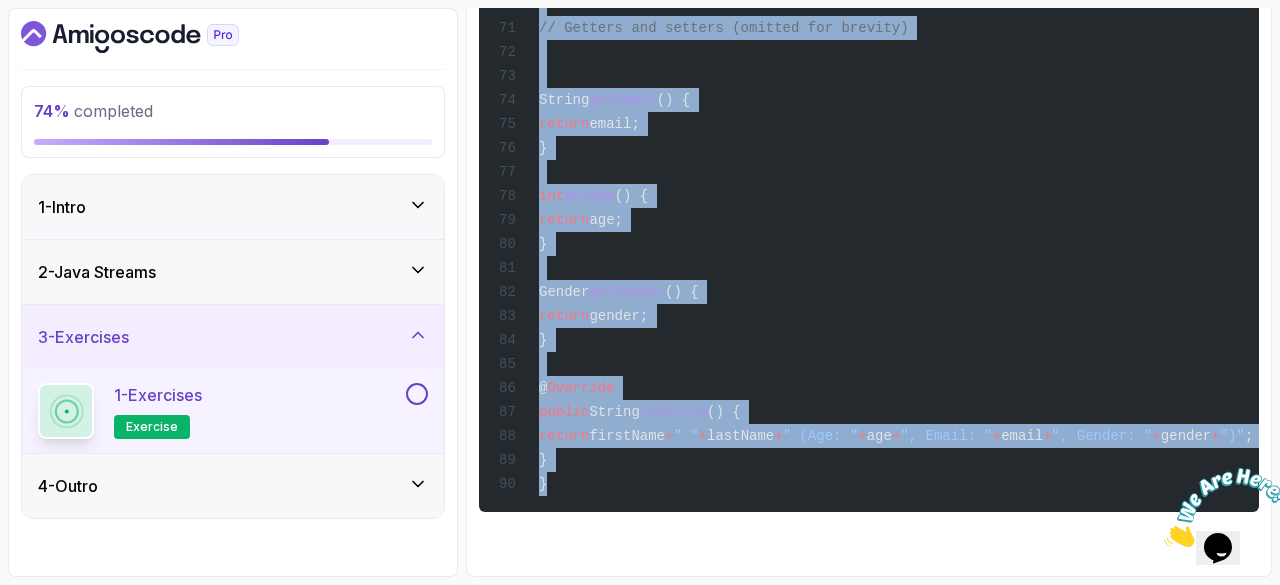 drag, startPoint x: 561, startPoint y: 155, endPoint x: 659, endPoint y: 464, distance: 324.16815 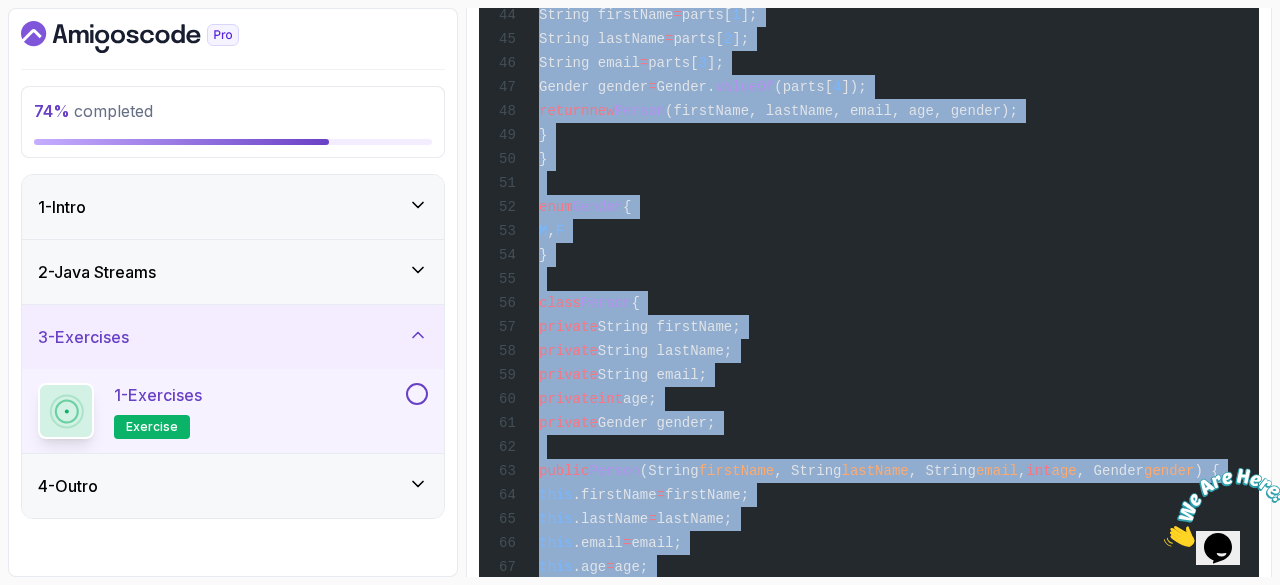 scroll, scrollTop: 4896, scrollLeft: 0, axis: vertical 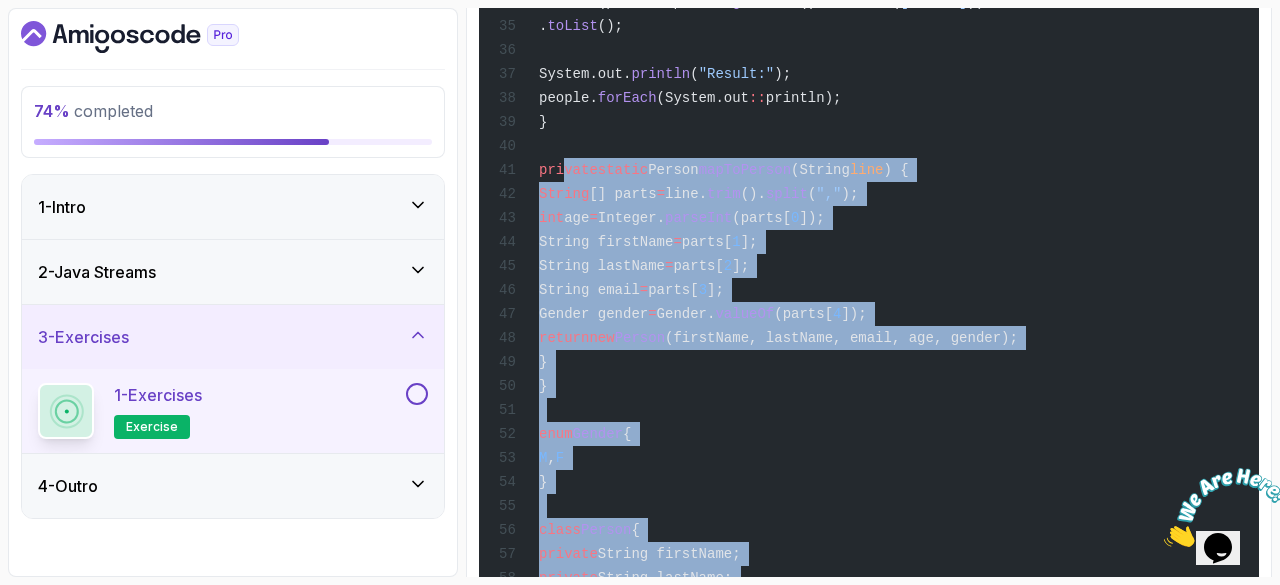 drag, startPoint x: 643, startPoint y: 384, endPoint x: 708, endPoint y: 483, distance: 118.43141 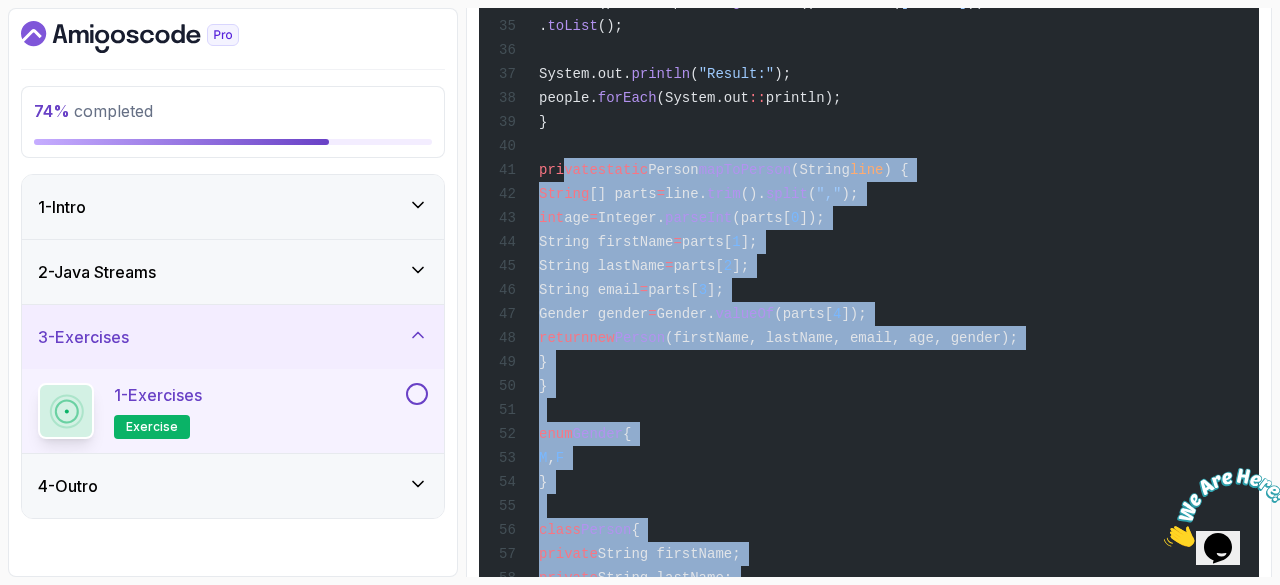 click on "String data  =  """
16,[FIRST],[LAST],[EMAIL],F
26,[FIRST],[LAST],[EMAIL],M
3,[FIRST],[LAST],[EMAIL],M
45,[FIRST],[LAST],[EMAIL],F
5,[FIRST],[LAST],[EMAIL],M
65,[FIRST],[LAST],[EMAIL],F
37,[FIRST],[LAST],[EMAIL],F
18,[FIRST],[LAST],[EMAIL],M
39,[FIRST],[LAST],[EMAIL],F
10,[FIRST],[LAST],[EMAIL],M
11,[FIRST],[LAST],[EMAIL],F
32,[FIRST],[LAST],[EMAIL],M
14,[FIRST],[LAST],[EMAIL],M" at bounding box center [869, 252] 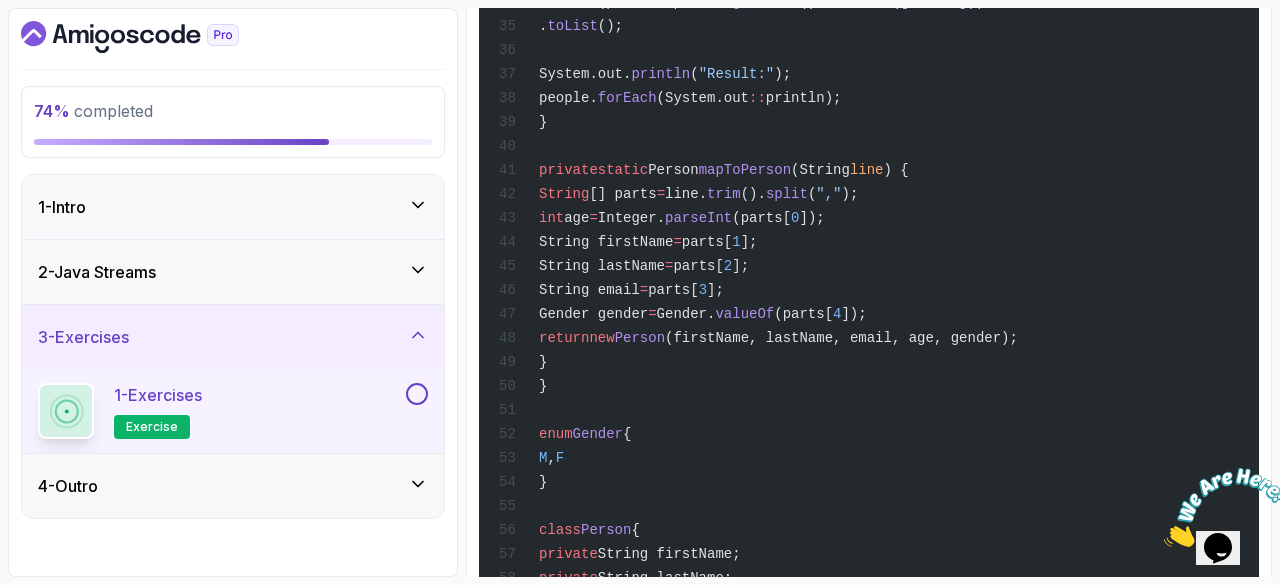 drag, startPoint x: 592, startPoint y: 297, endPoint x: 1006, endPoint y: 301, distance: 414.01932 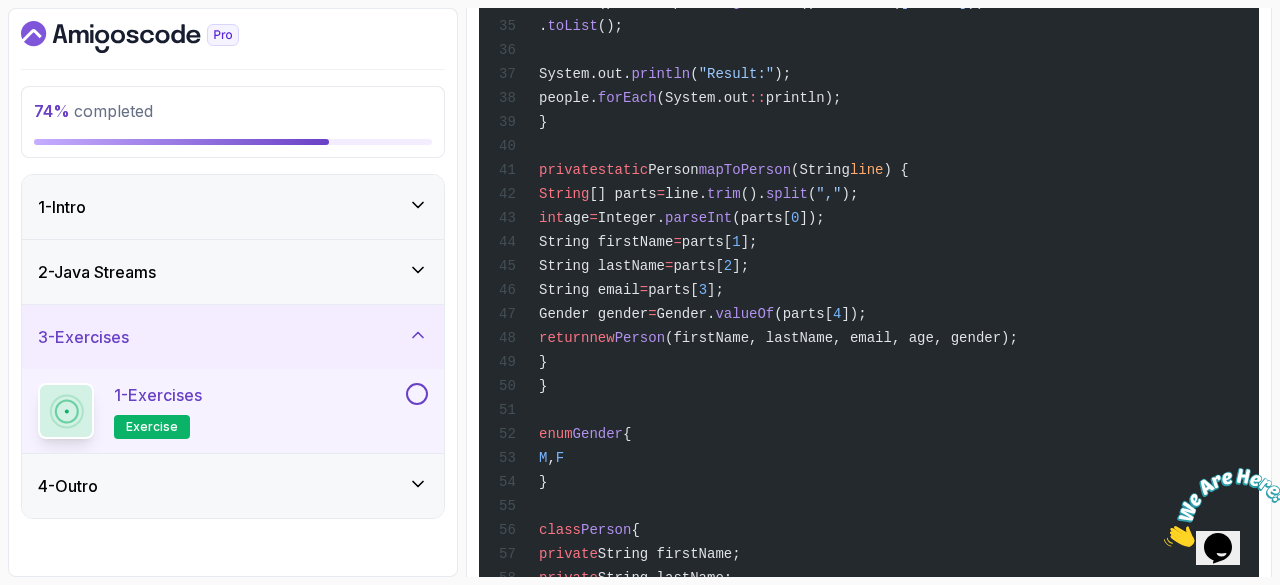 click on "String data  =  """
16,[FIRST],[LAST],[EMAIL],F
26,[FIRST],[LAST],[EMAIL],M
3,[FIRST],[LAST],[EMAIL],M
45,[FIRST],[LAST],[EMAIL],F
5,[FIRST],[LAST],[EMAIL],M
65,[FIRST],[LAST],[EMAIL],F
37,[FIRST],[LAST],[EMAIL],F
18,[FIRST],[LAST],[EMAIL],M
39,[FIRST],[LAST],[EMAIL],F
10,[FIRST],[LAST],[EMAIL],M
11,[FIRST],[LAST],[EMAIL],F
32,[FIRST],[LAST],[EMAIL],M
14,[FIRST],[LAST],[EMAIL],M" at bounding box center (869, 252) 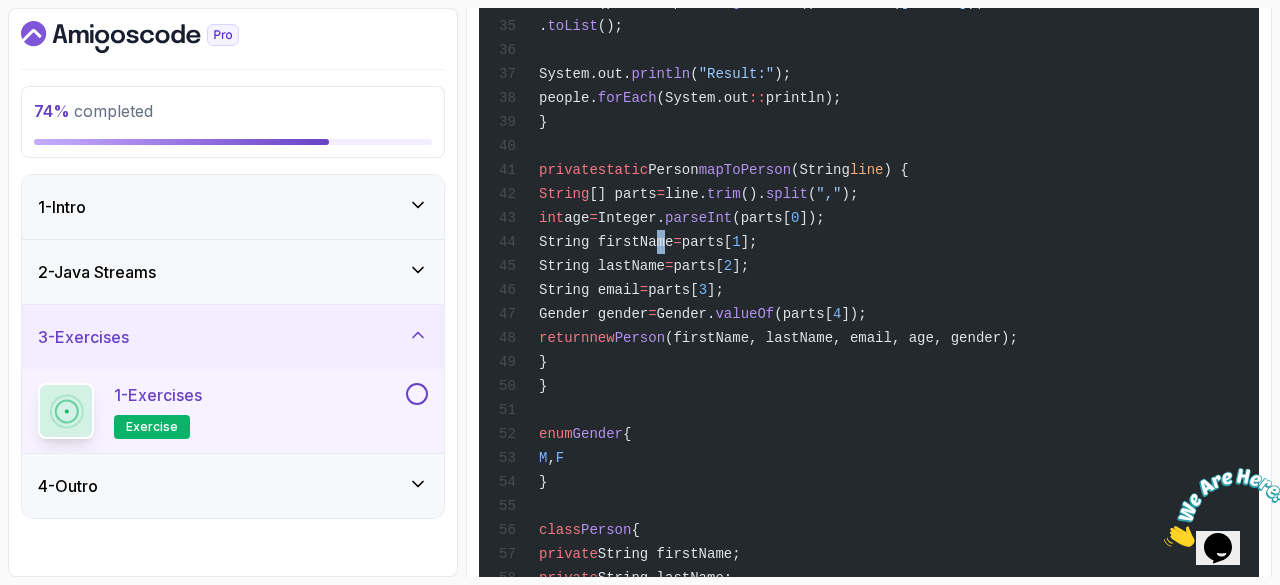 click on "String firstName" at bounding box center [606, 242] 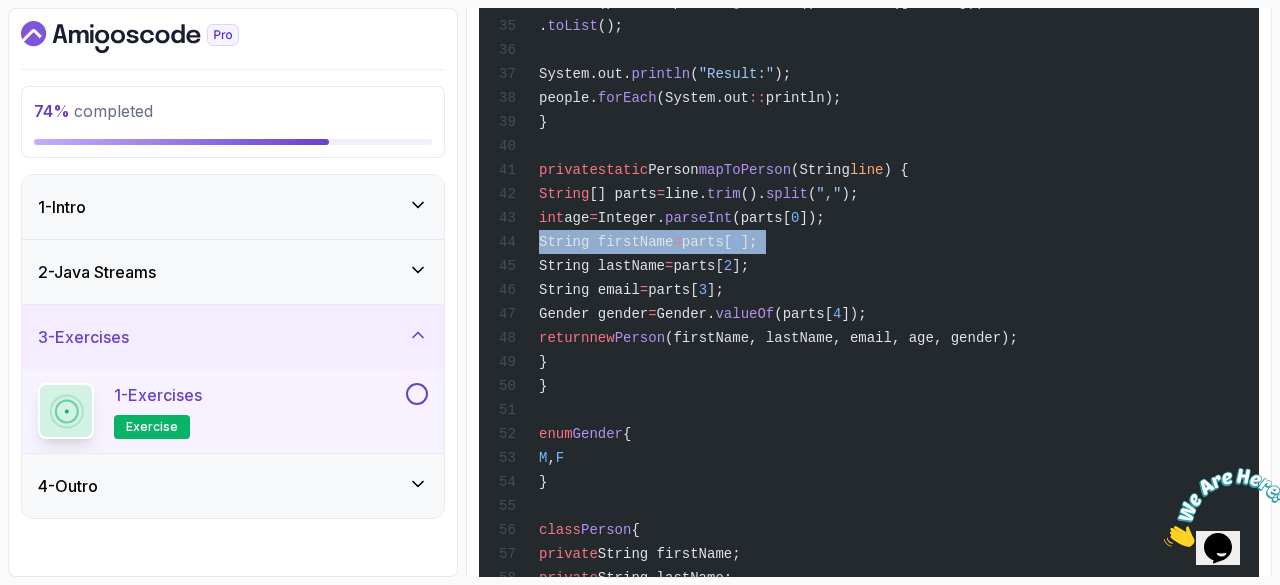 click on "String firstName" at bounding box center (606, 242) 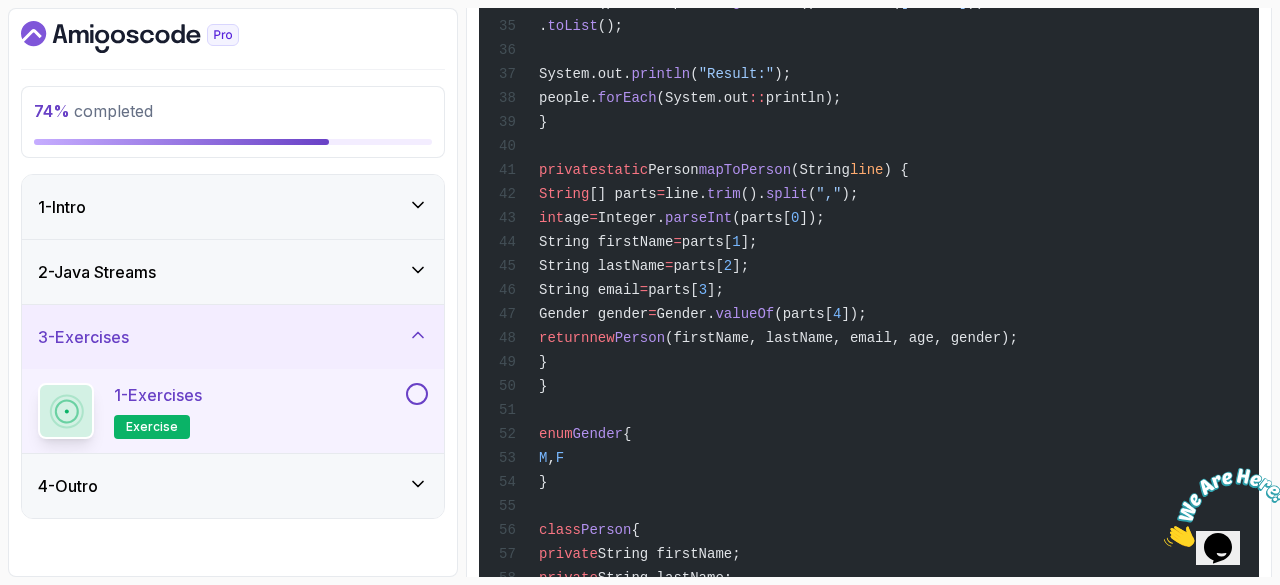 click on "String lastName" at bounding box center (602, 266) 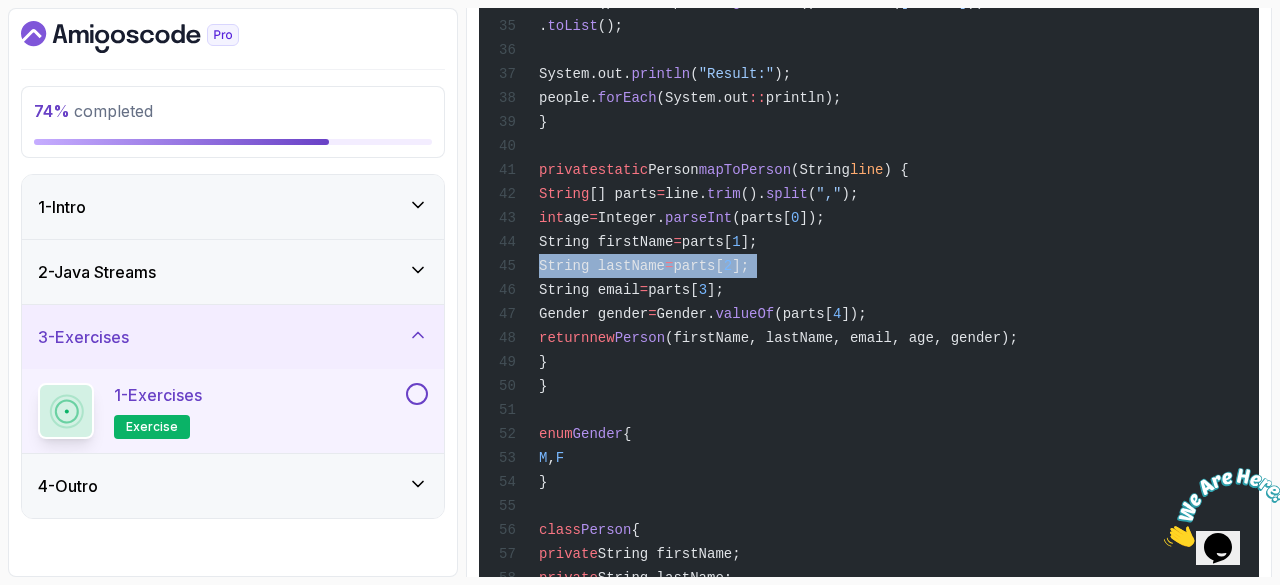 click on "String lastName" at bounding box center [602, 266] 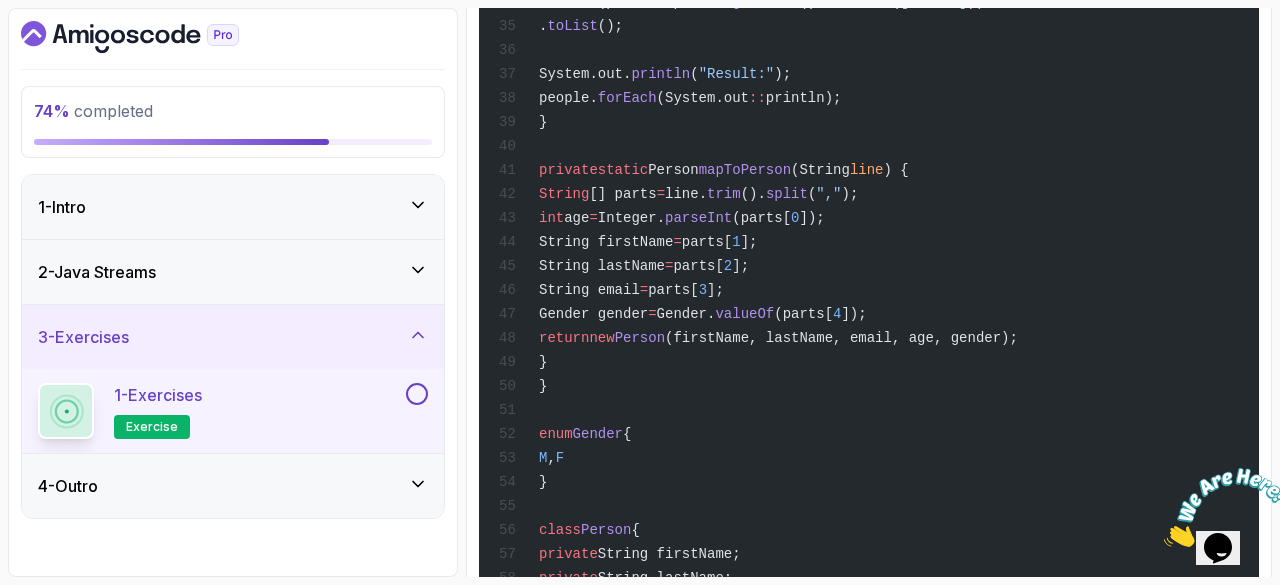 click on "String email" at bounding box center [589, 290] 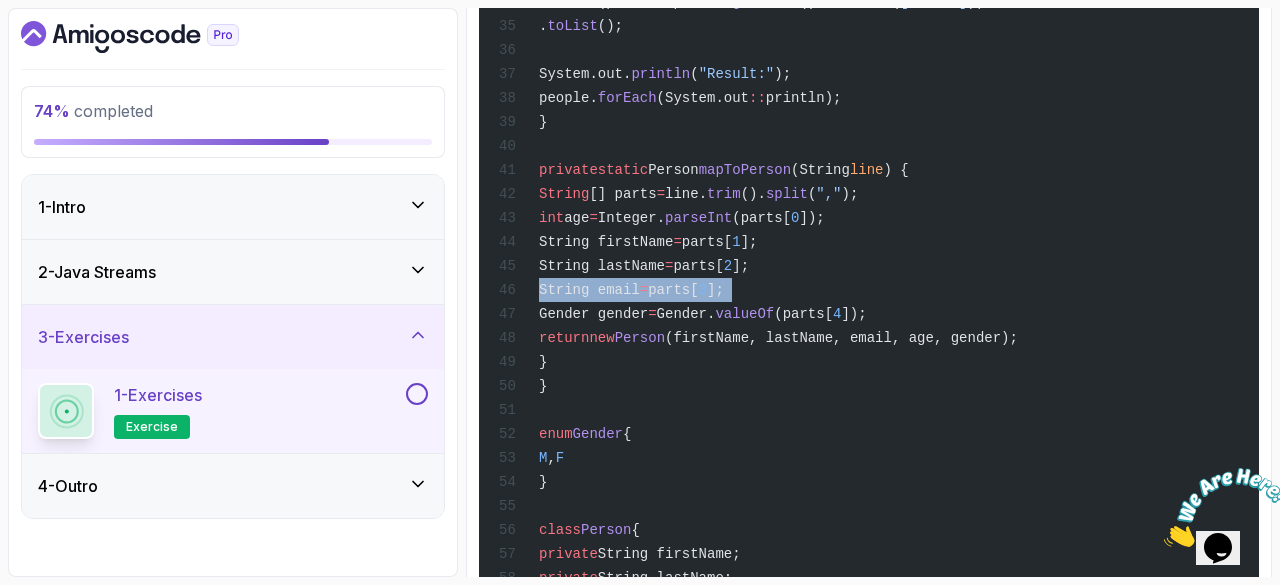 click on "String email" at bounding box center (589, 290) 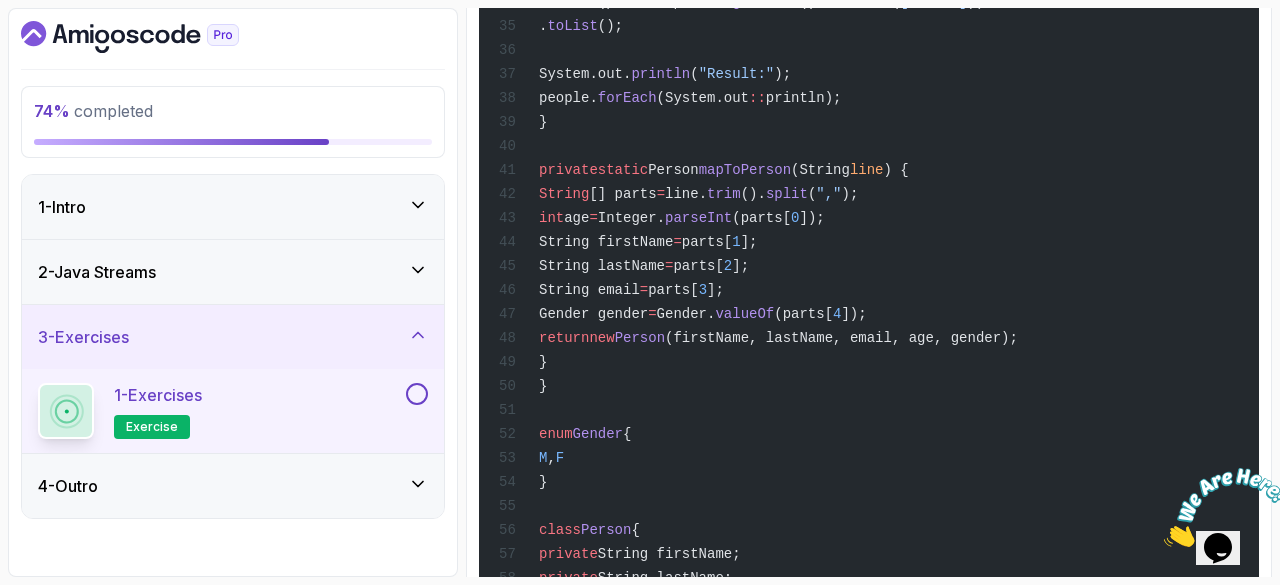 click on "Gender gender" at bounding box center [593, 314] 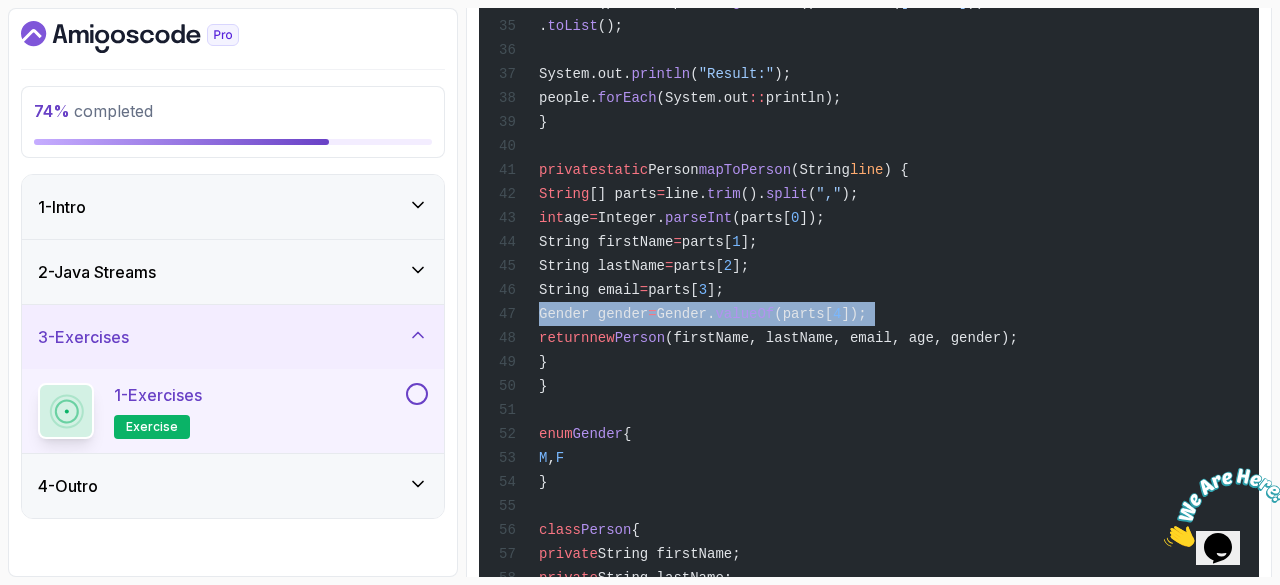 click on "Gender gender" at bounding box center [593, 314] 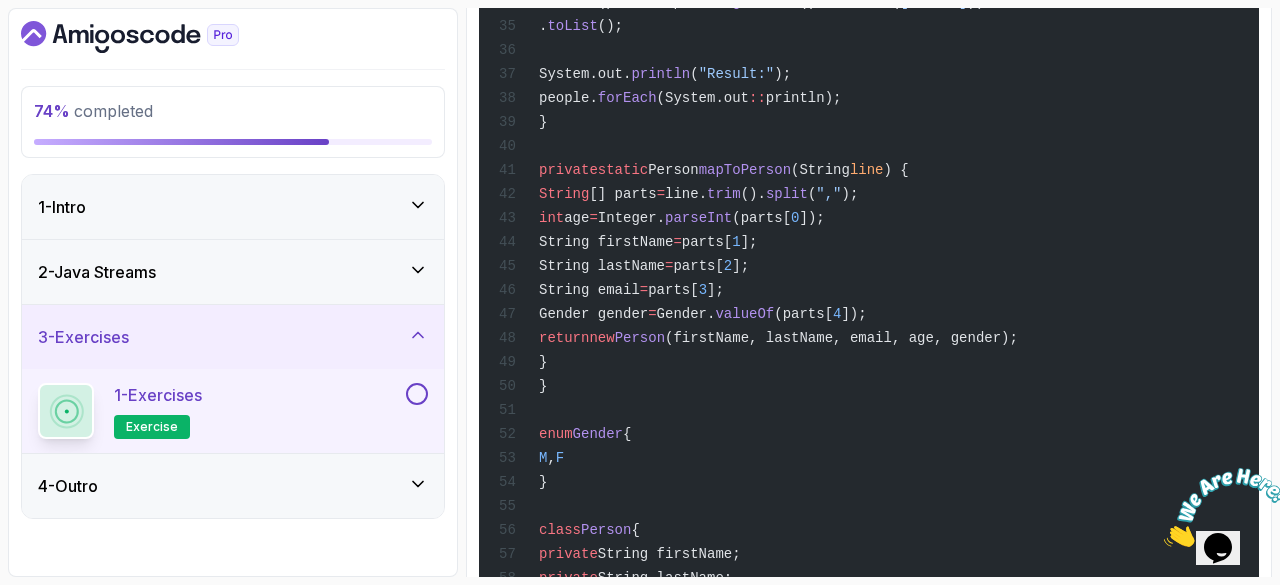 click on "Person" at bounding box center (640, 338) 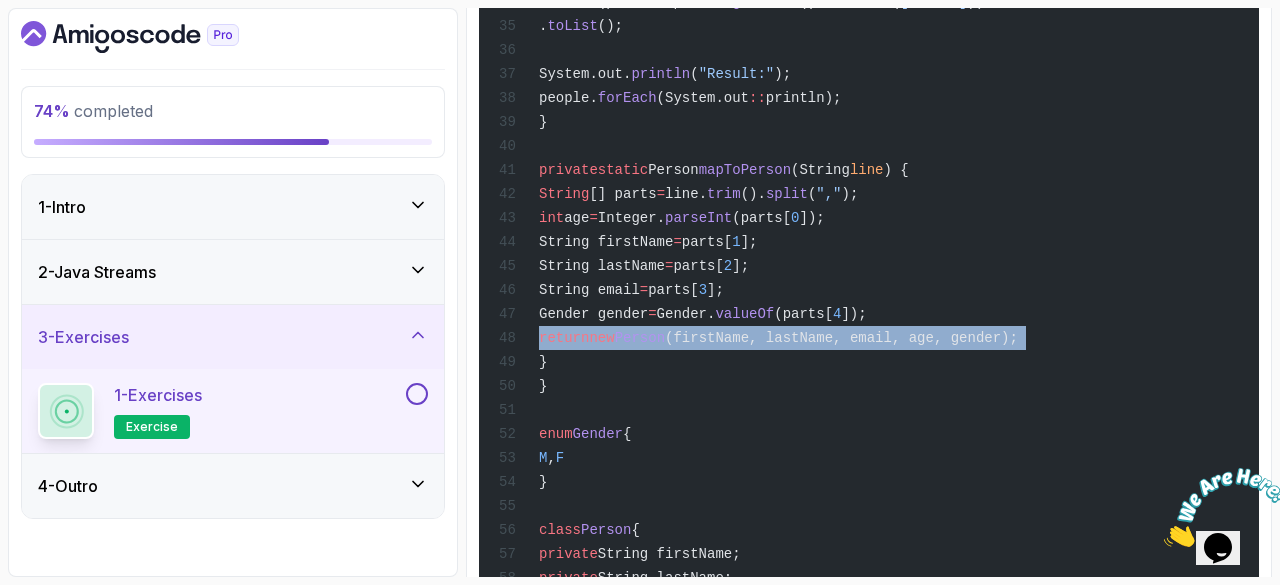 click on "Person" at bounding box center [640, 338] 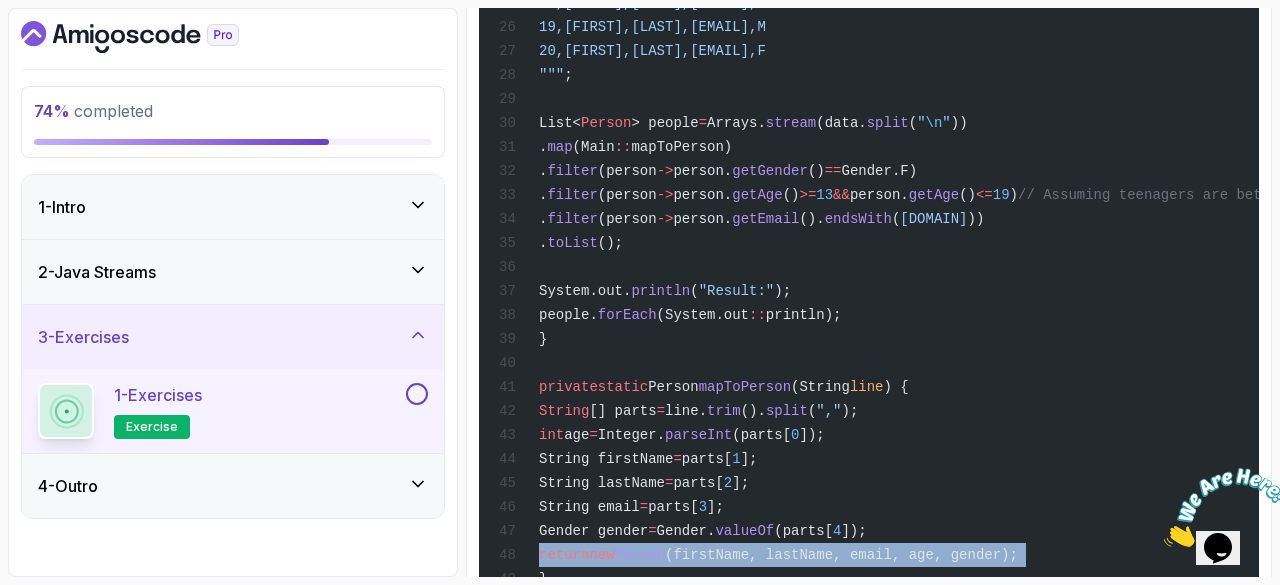 scroll, scrollTop: 4453, scrollLeft: 0, axis: vertical 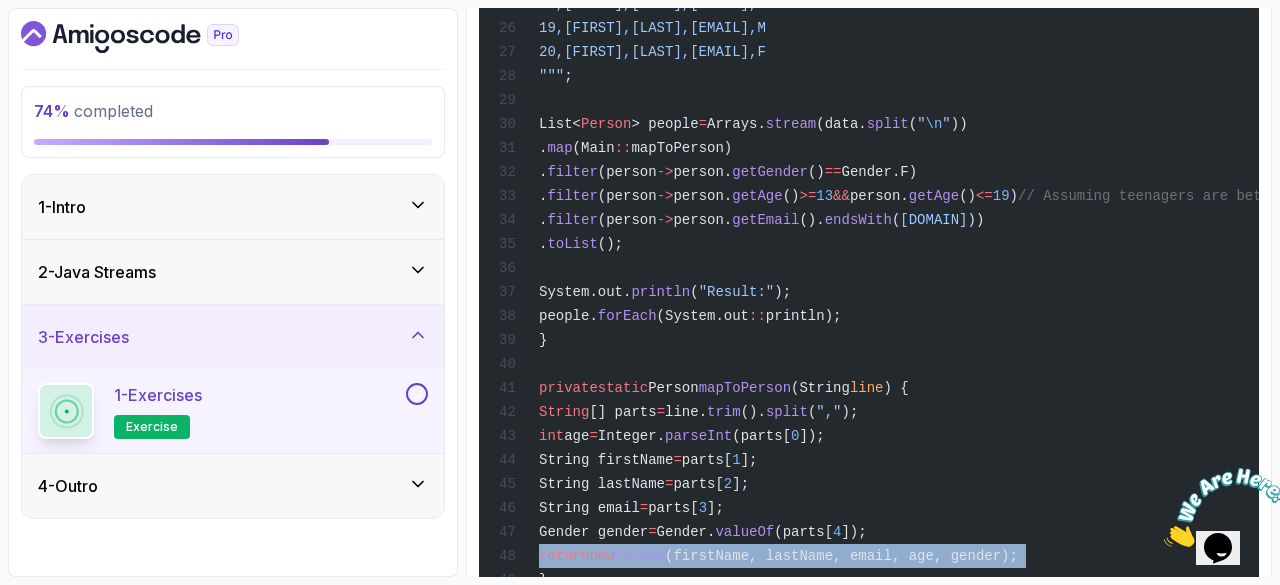 click at bounding box center [417, 394] 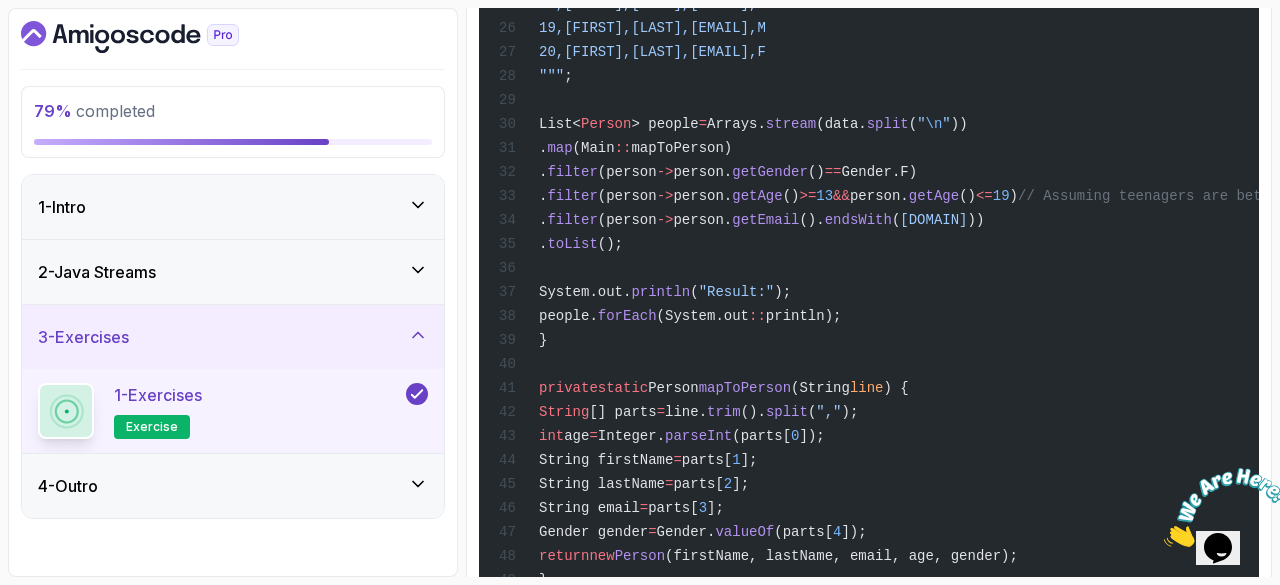 click on "4  -  Outro" at bounding box center (233, 486) 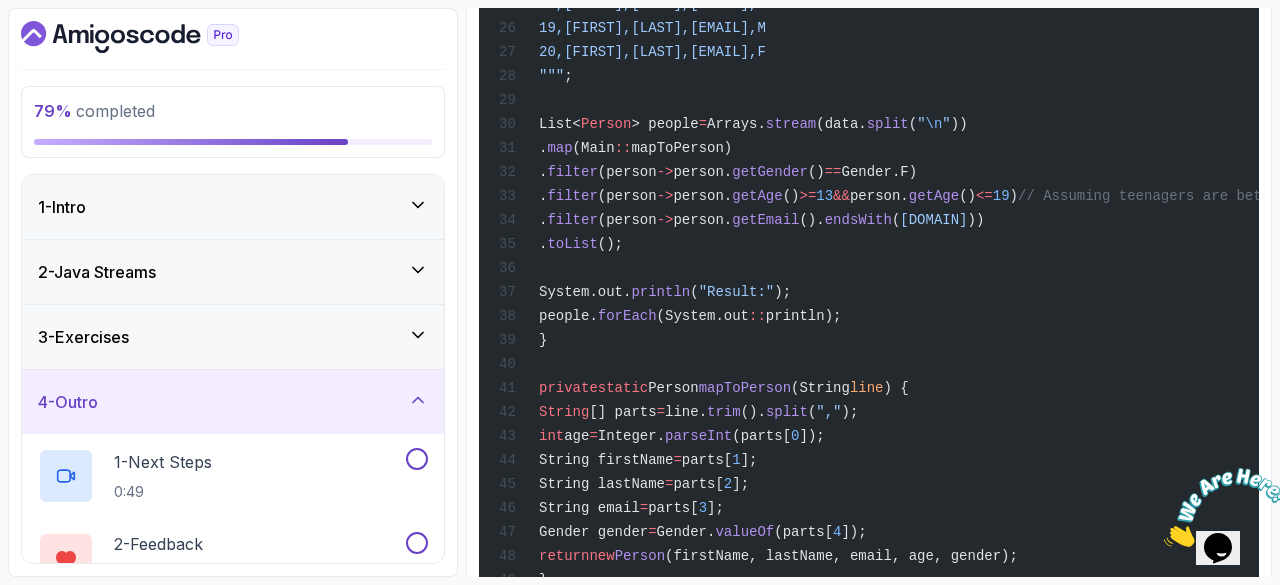 scroll, scrollTop: 21, scrollLeft: 0, axis: vertical 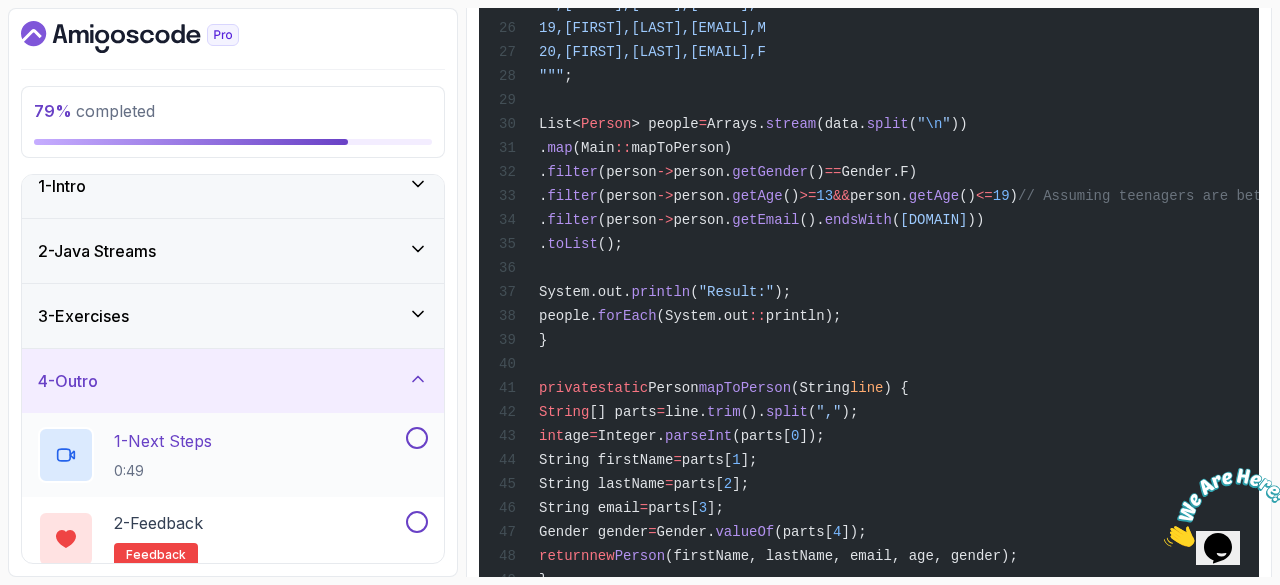 click on "1  -  Next Steps 0:49" at bounding box center (220, 455) 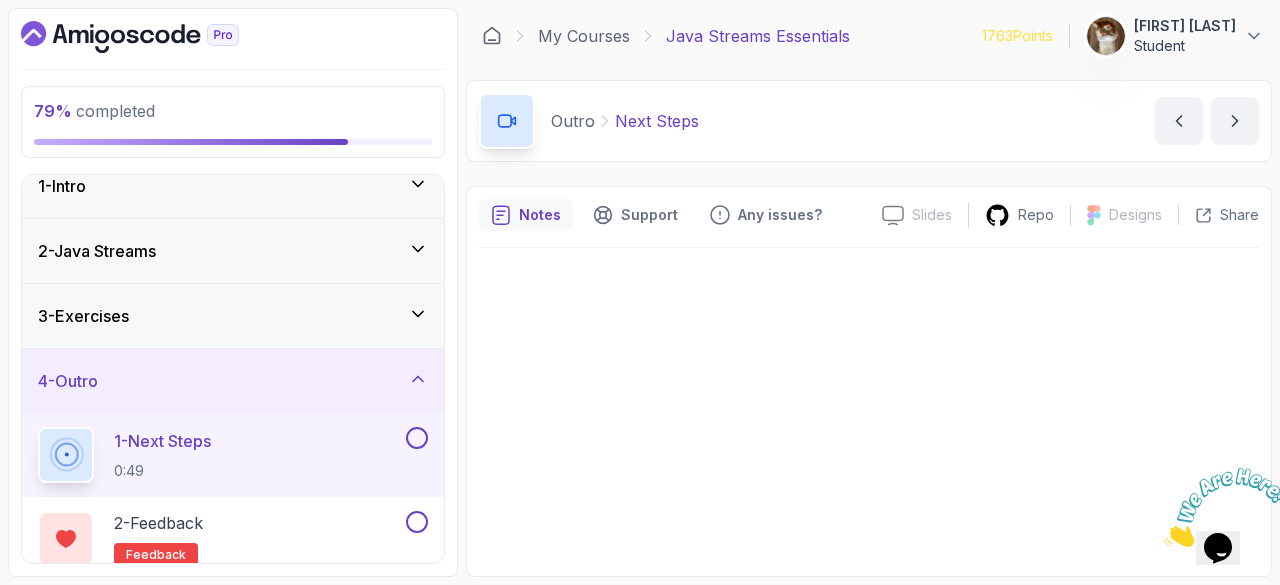 scroll, scrollTop: 0, scrollLeft: 0, axis: both 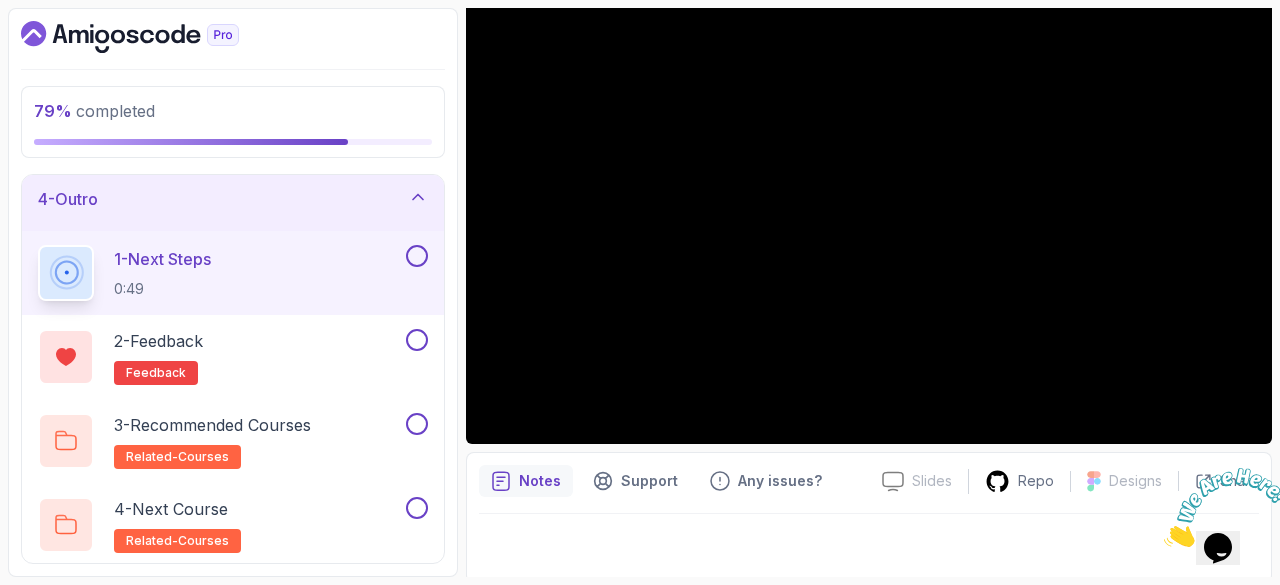 click at bounding box center (417, 256) 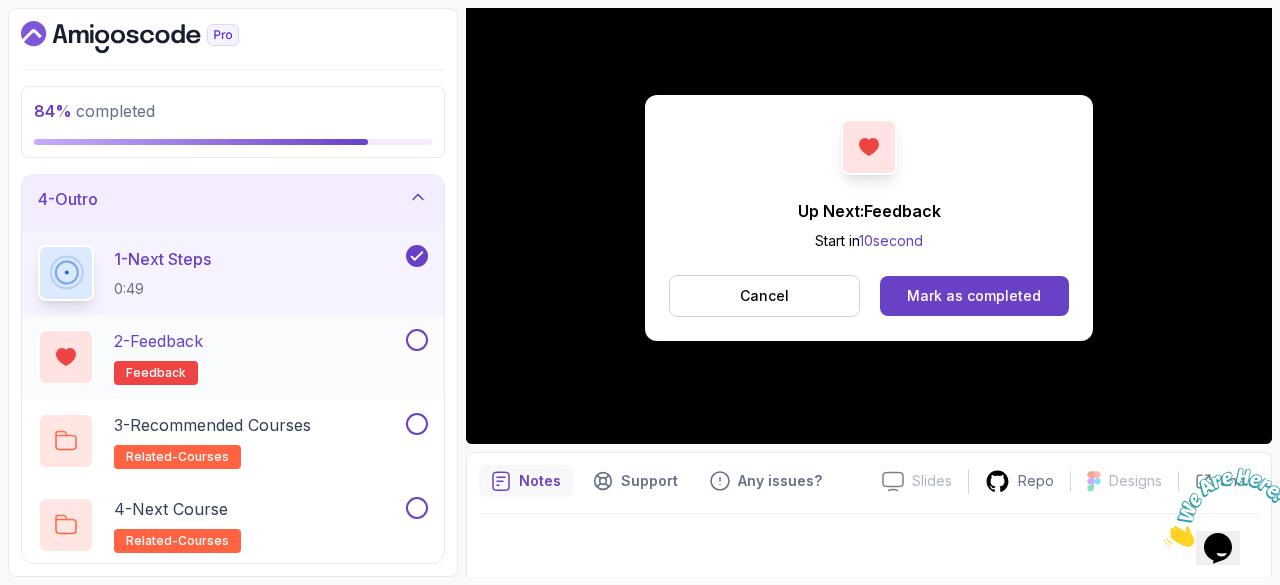 click on "2  -  Feedback feedback" at bounding box center (158, 357) 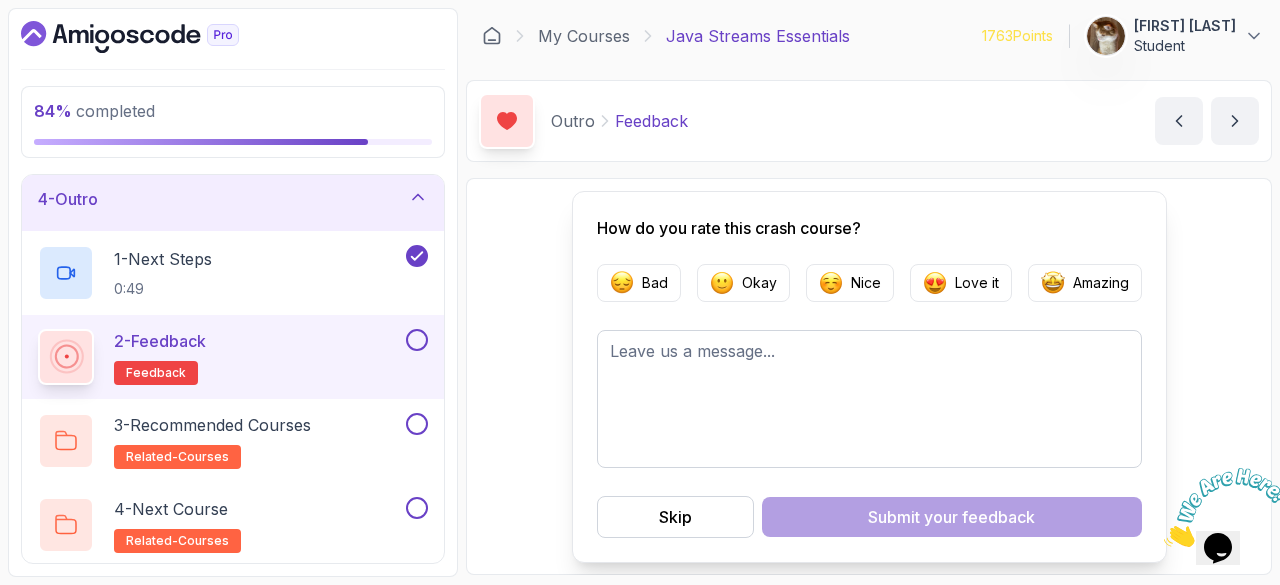 scroll, scrollTop: 0, scrollLeft: 0, axis: both 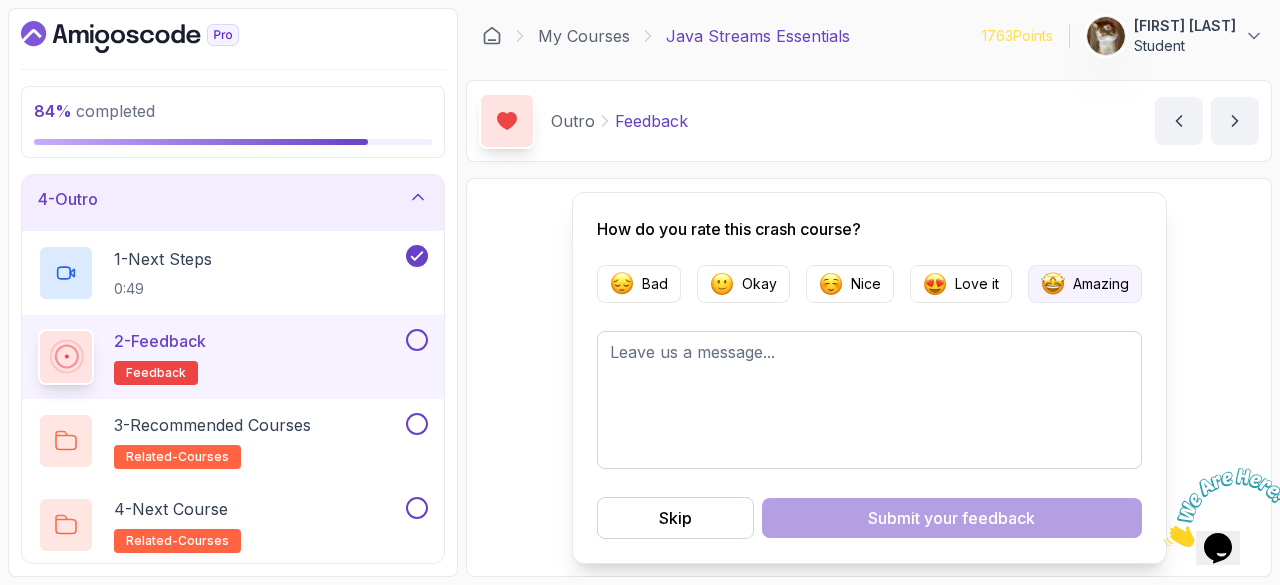 click on "Amazing" at bounding box center (1085, 284) 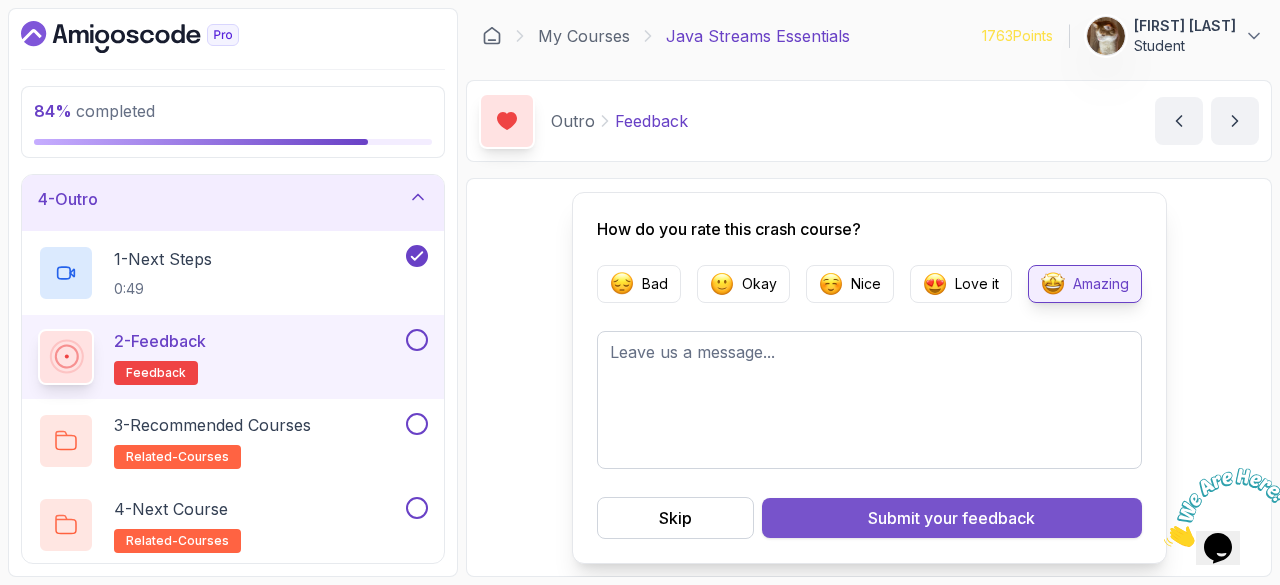 click on "Submit   your feedback" at bounding box center (951, 518) 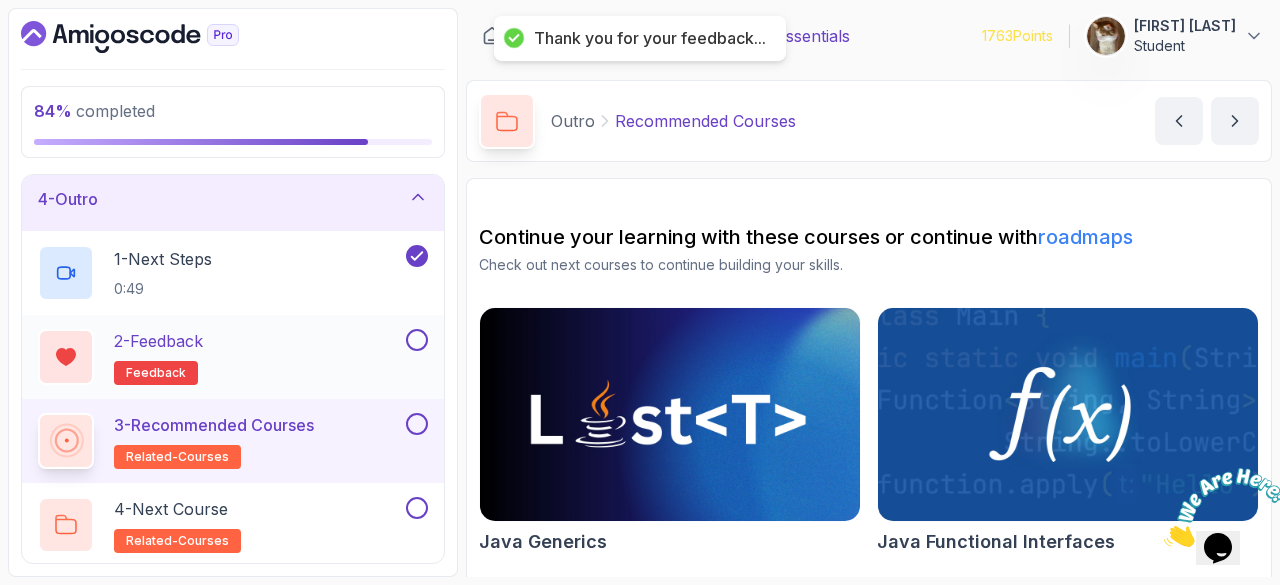 click on "2  -  Feedback feedback" at bounding box center (233, 357) 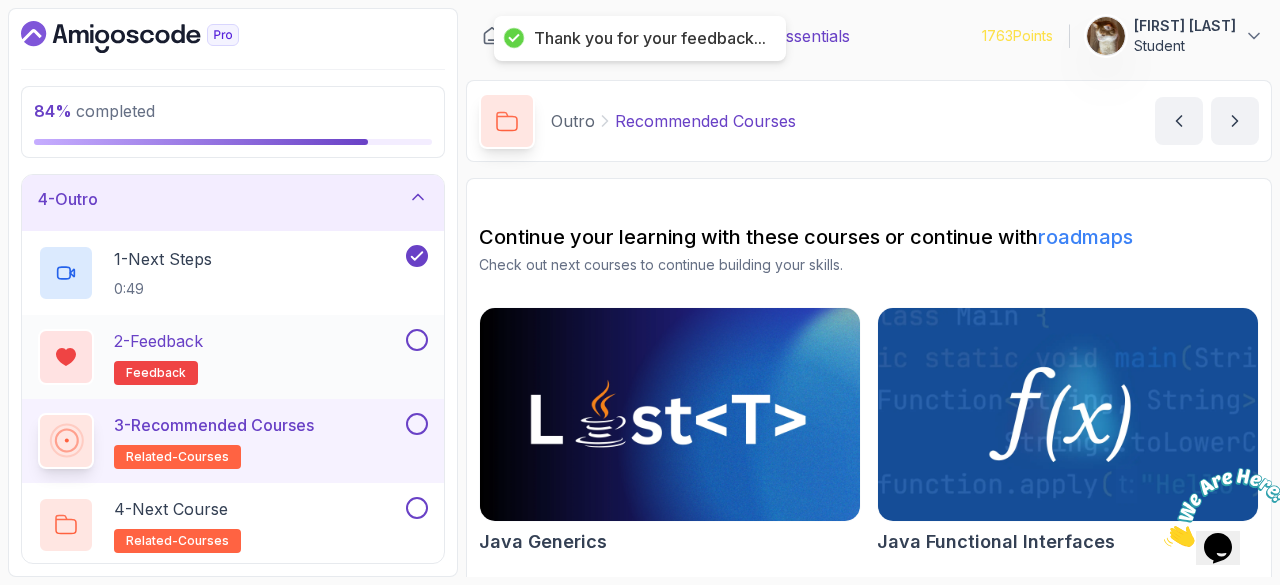 click at bounding box center (417, 340) 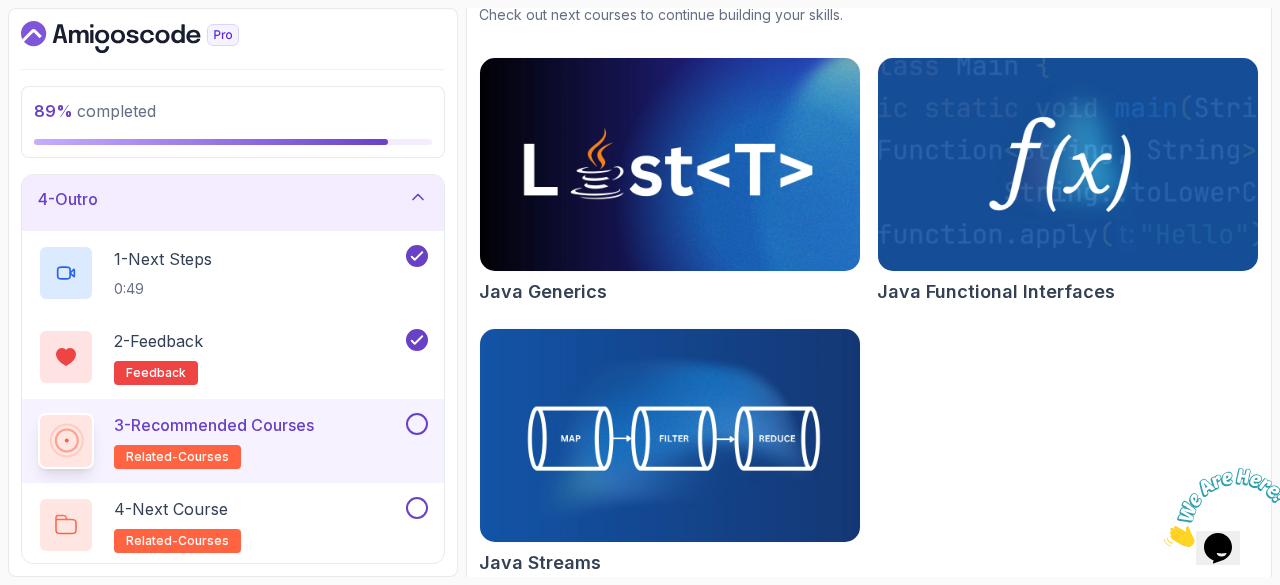scroll, scrollTop: 267, scrollLeft: 0, axis: vertical 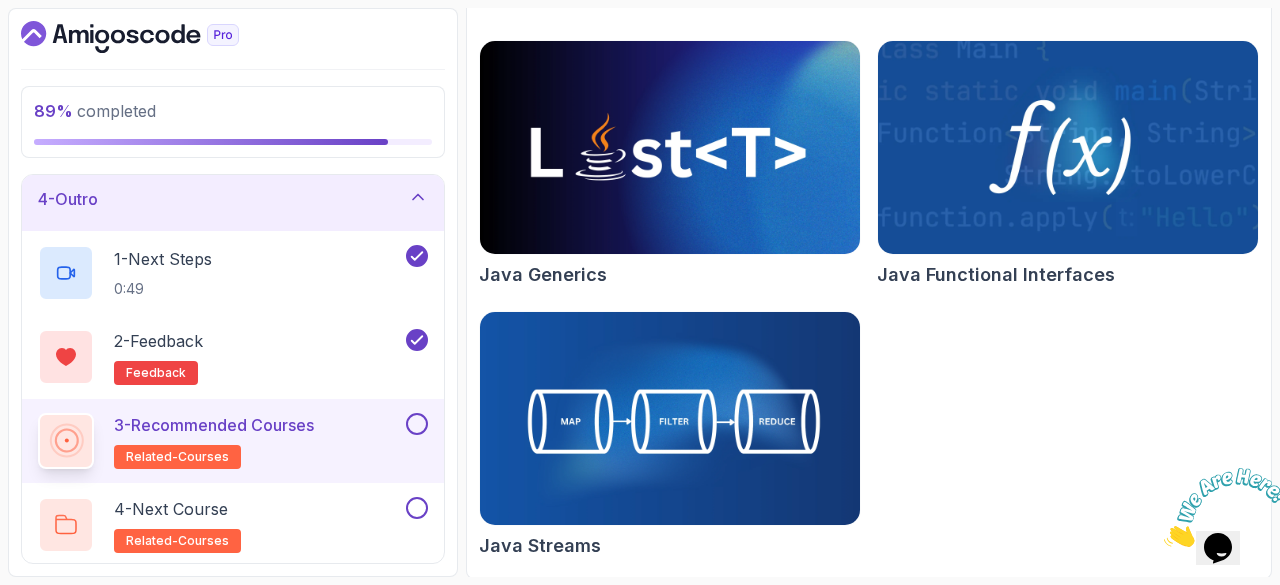 click at bounding box center (417, 424) 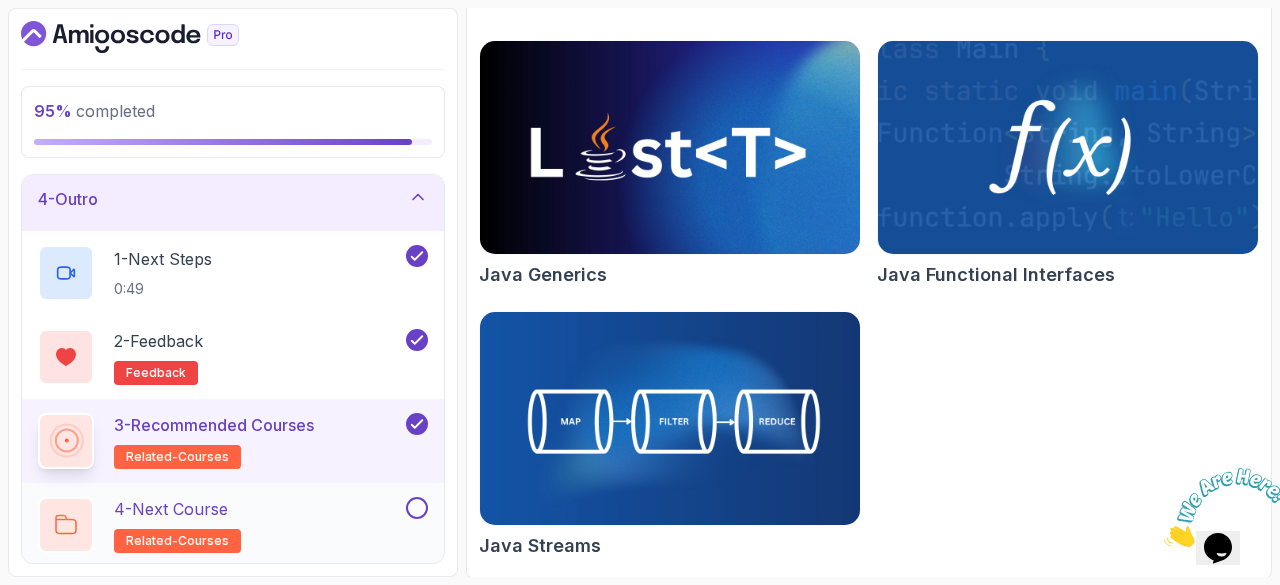 click on "4  -  Next Course related-courses" at bounding box center [233, 525] 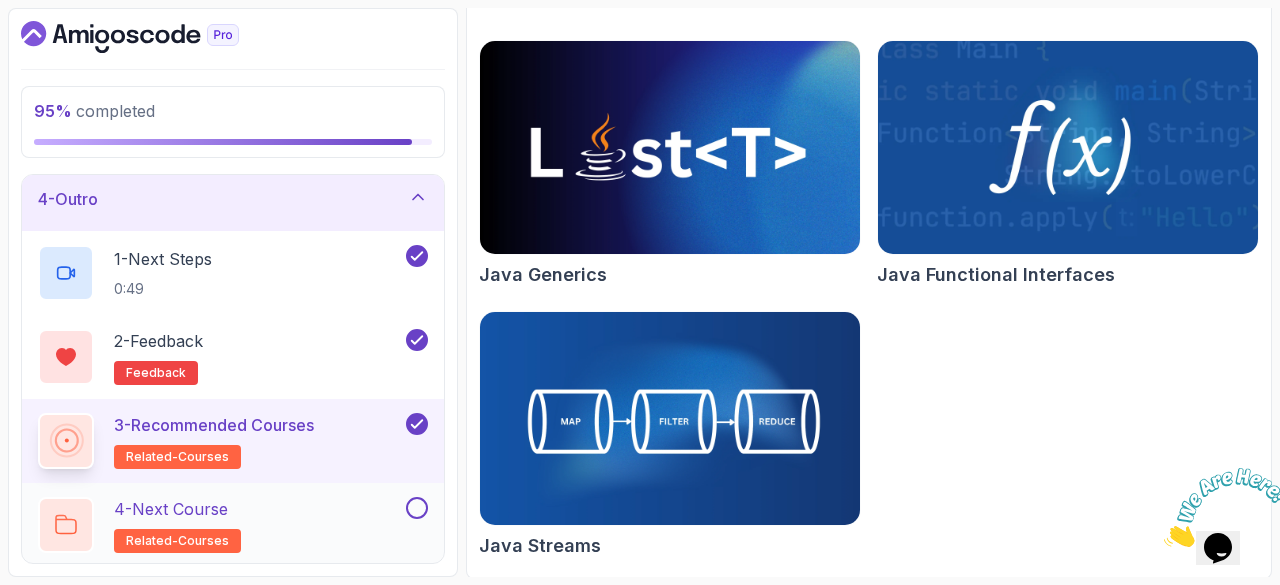 click on "4  -  Next Course related-courses" at bounding box center [233, 525] 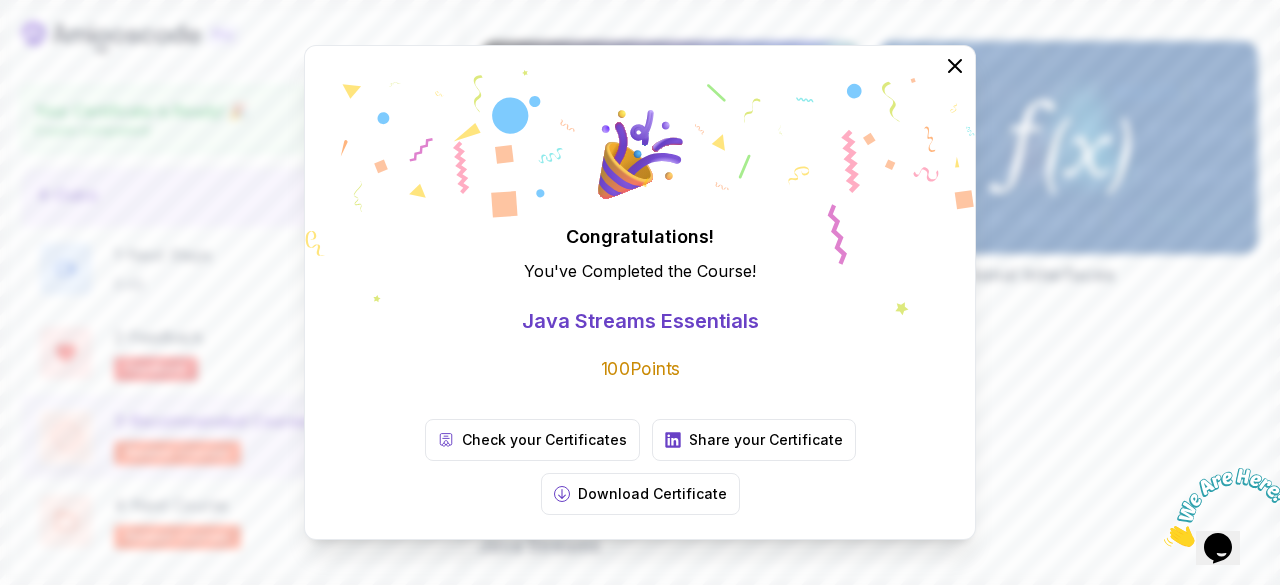 scroll, scrollTop: 197, scrollLeft: 0, axis: vertical 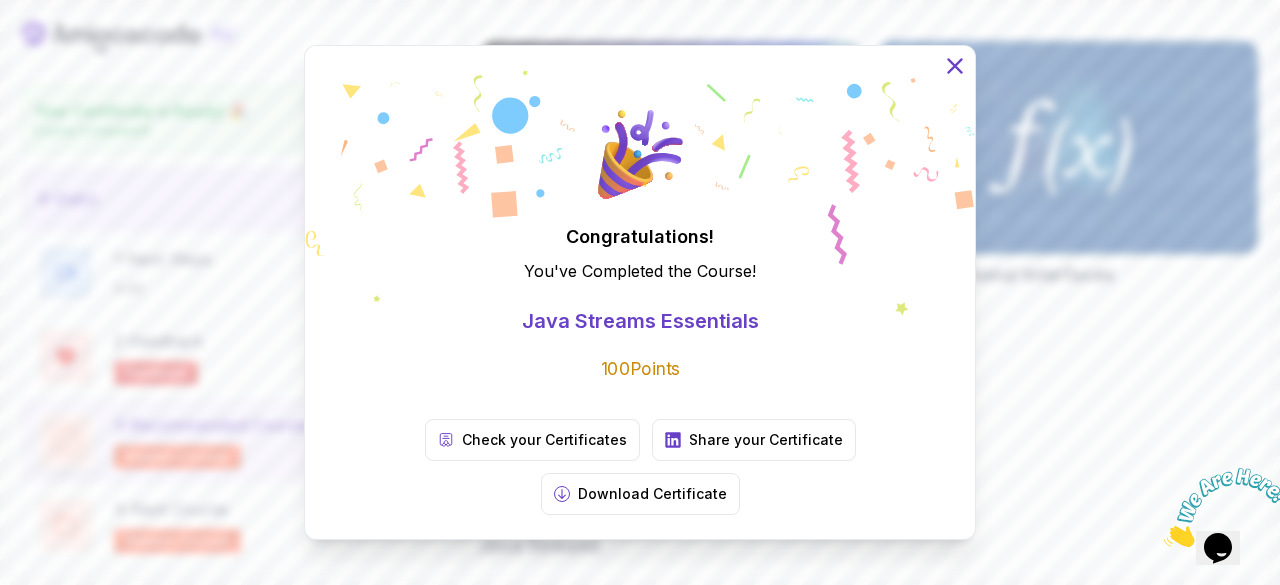 click 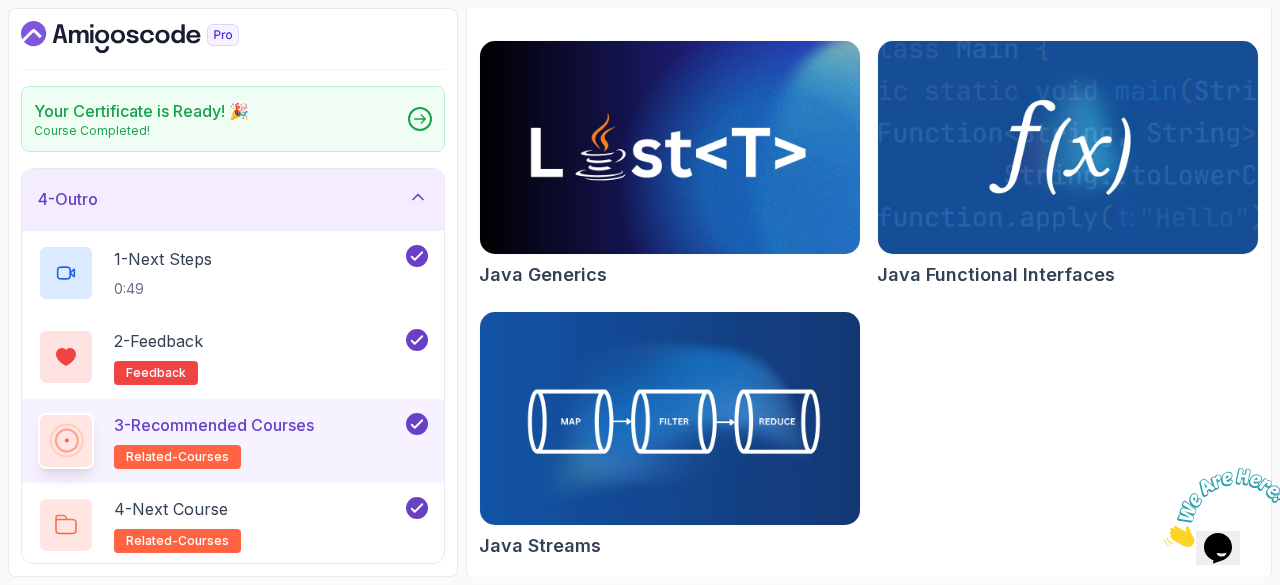 click 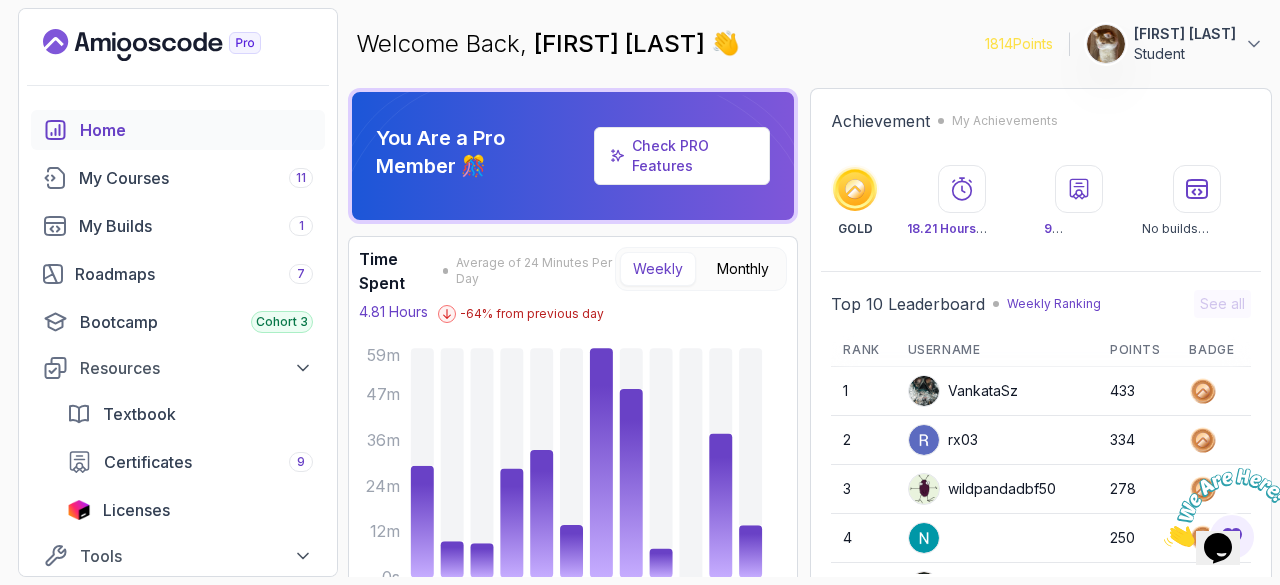 scroll, scrollTop: 278, scrollLeft: 0, axis: vertical 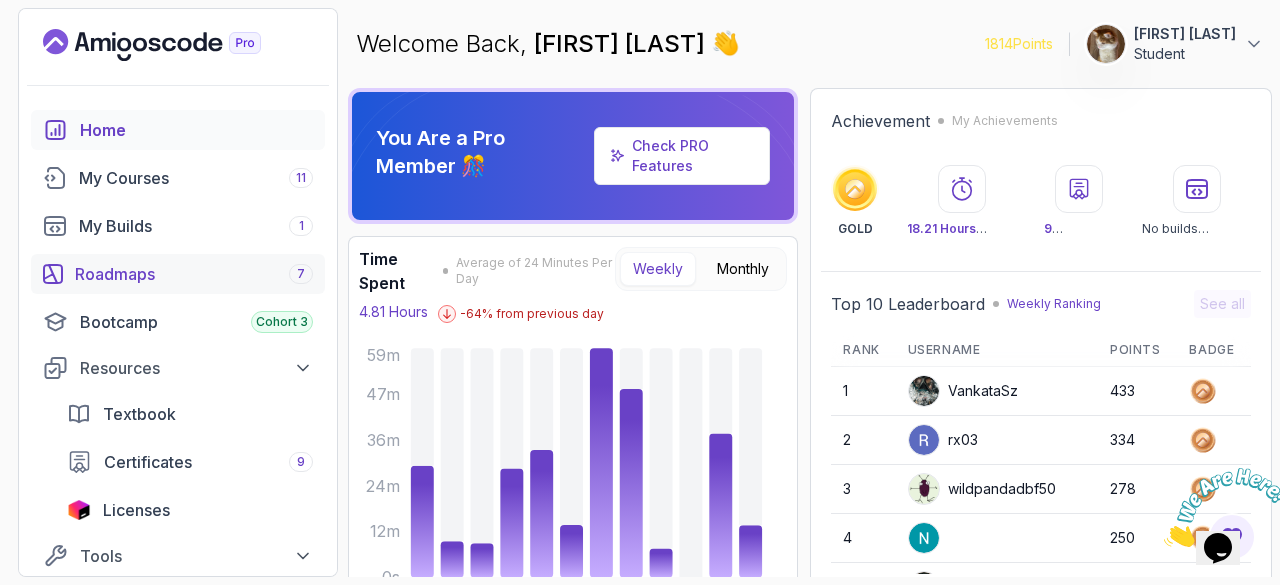 click on "Roadmaps 7" at bounding box center (194, 274) 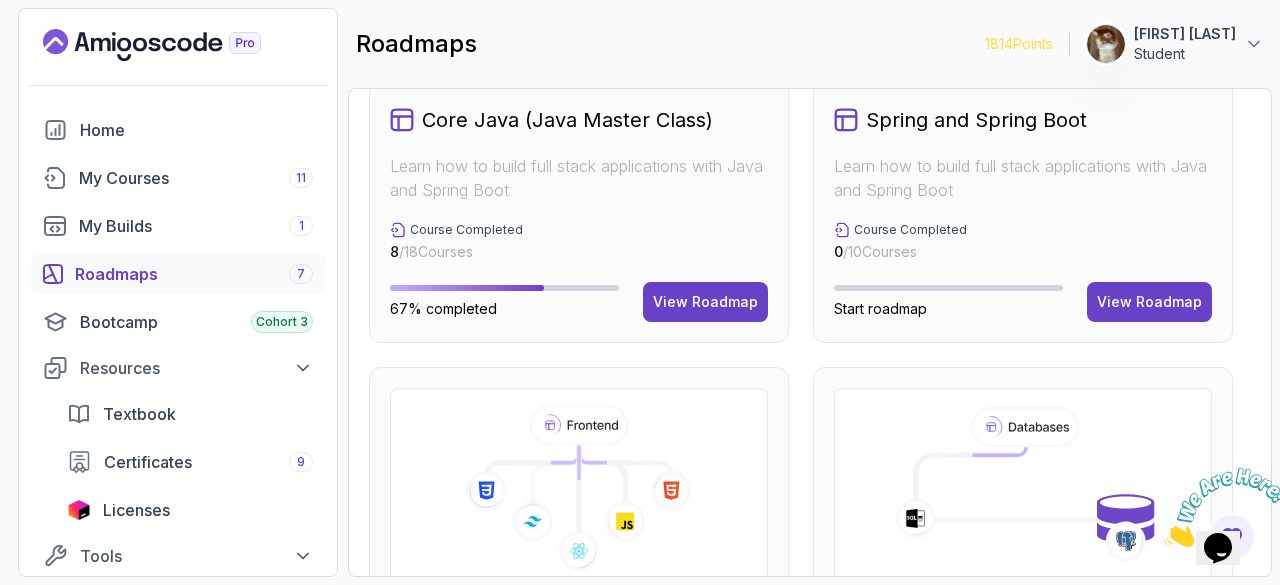 scroll, scrollTop: 728, scrollLeft: 0, axis: vertical 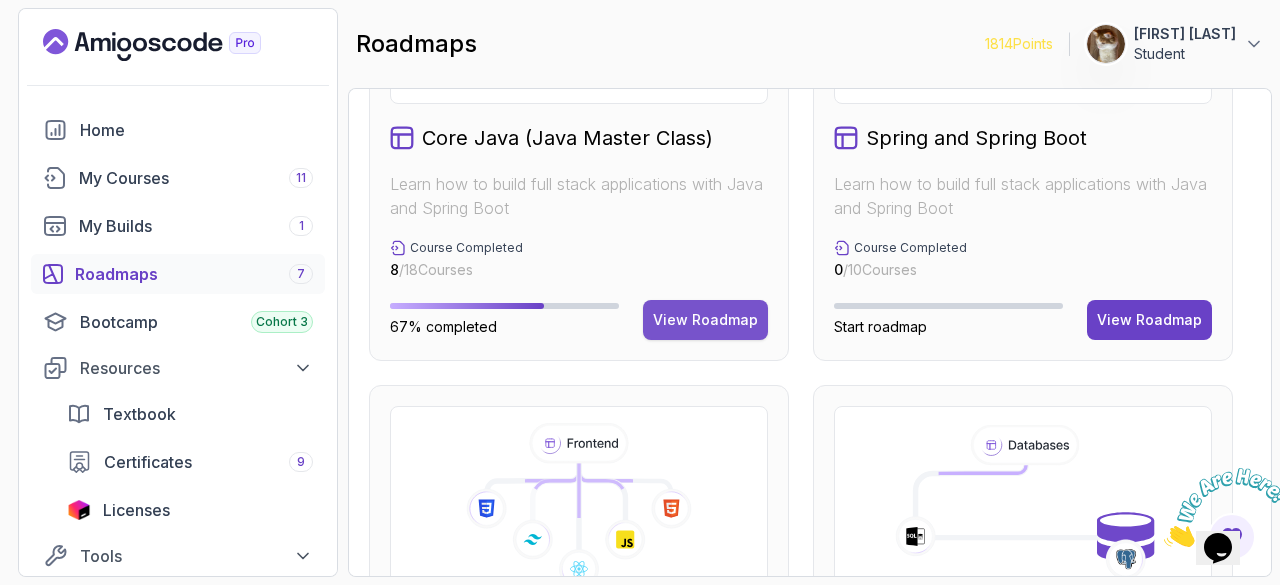 click on "View Roadmap" at bounding box center (705, 320) 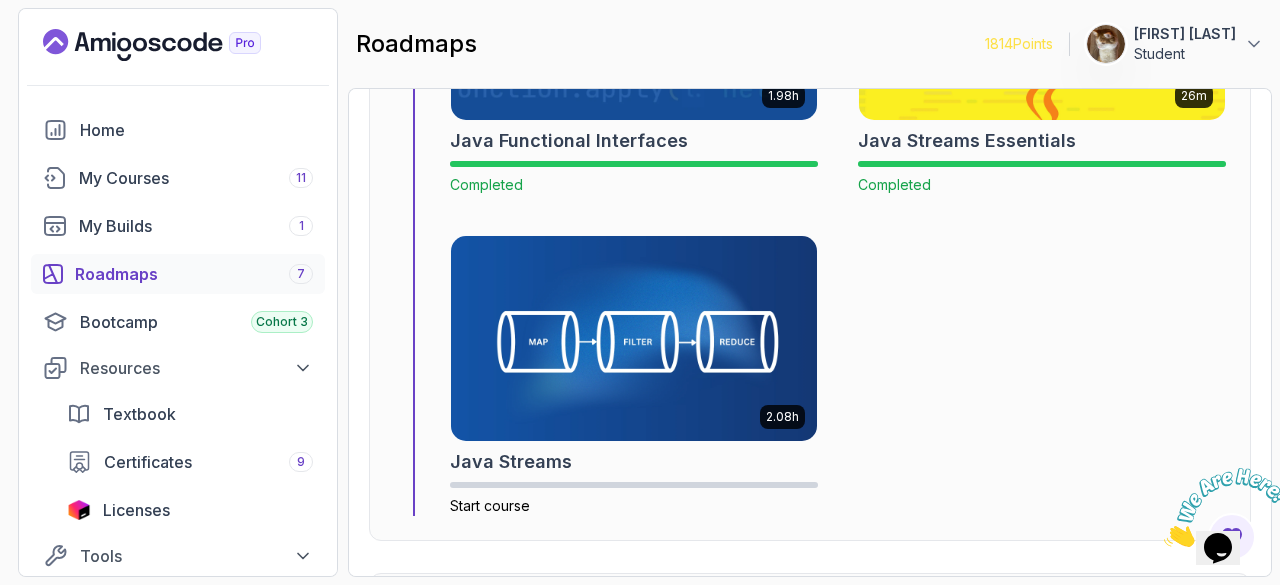 scroll, scrollTop: 7916, scrollLeft: 0, axis: vertical 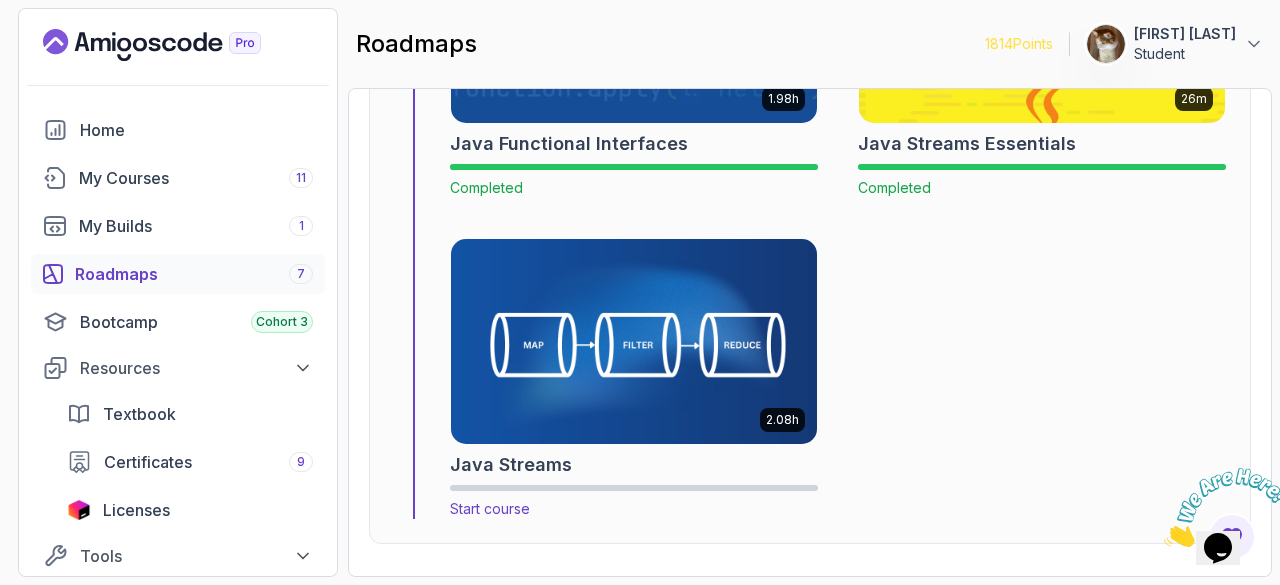click at bounding box center [634, 341] 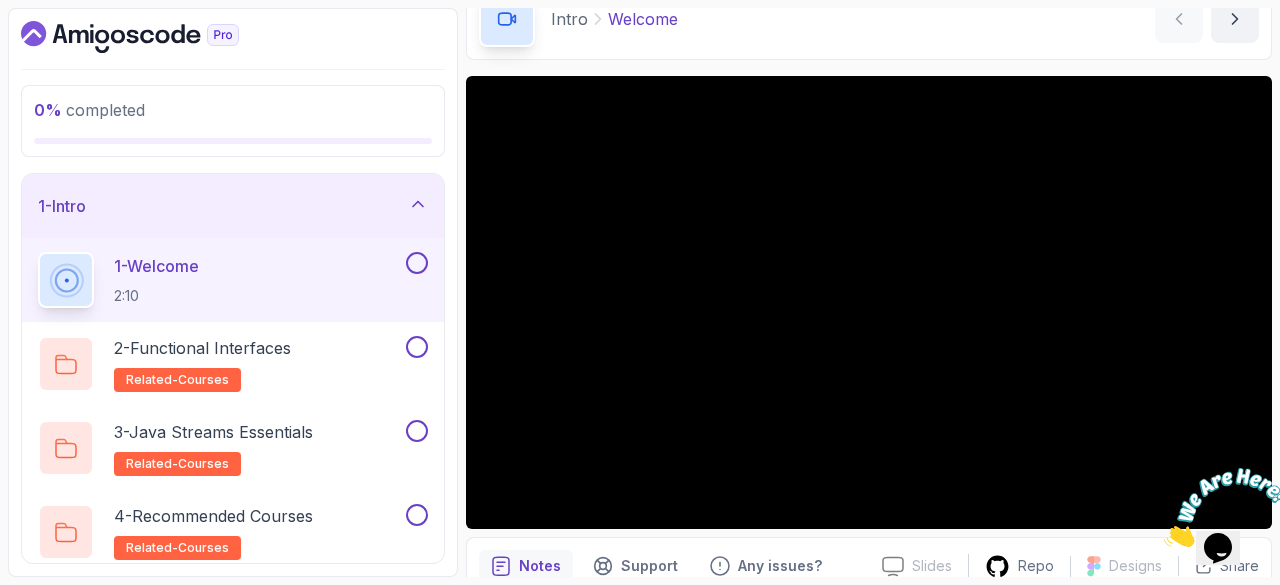 scroll, scrollTop: 192, scrollLeft: 0, axis: vertical 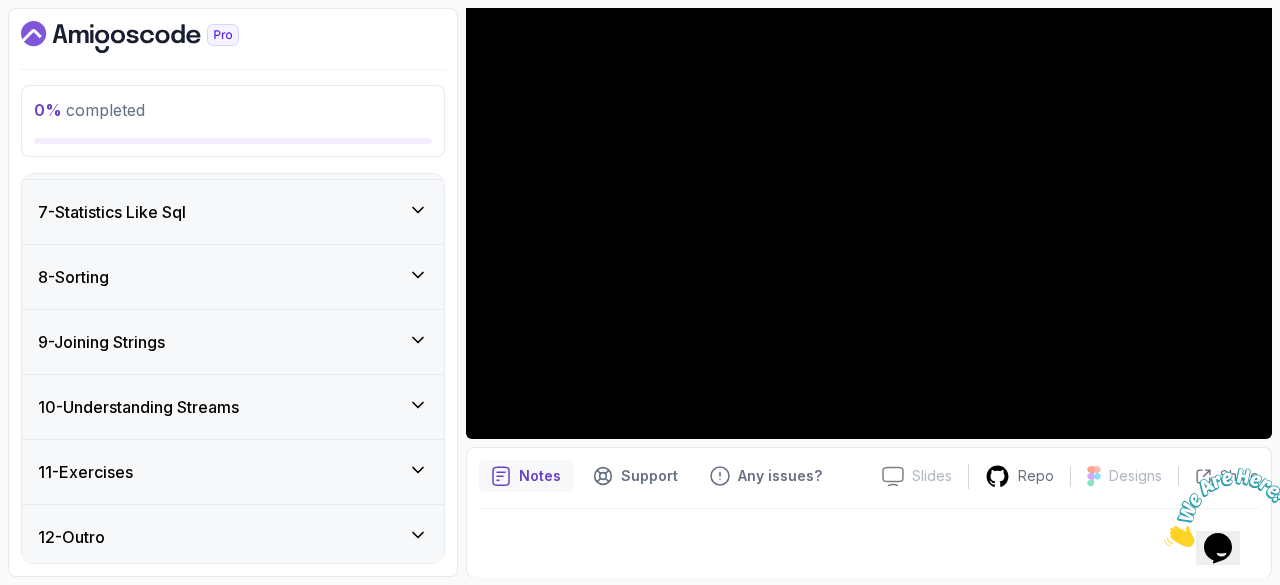 click on "11  -  Exercises" at bounding box center (233, 472) 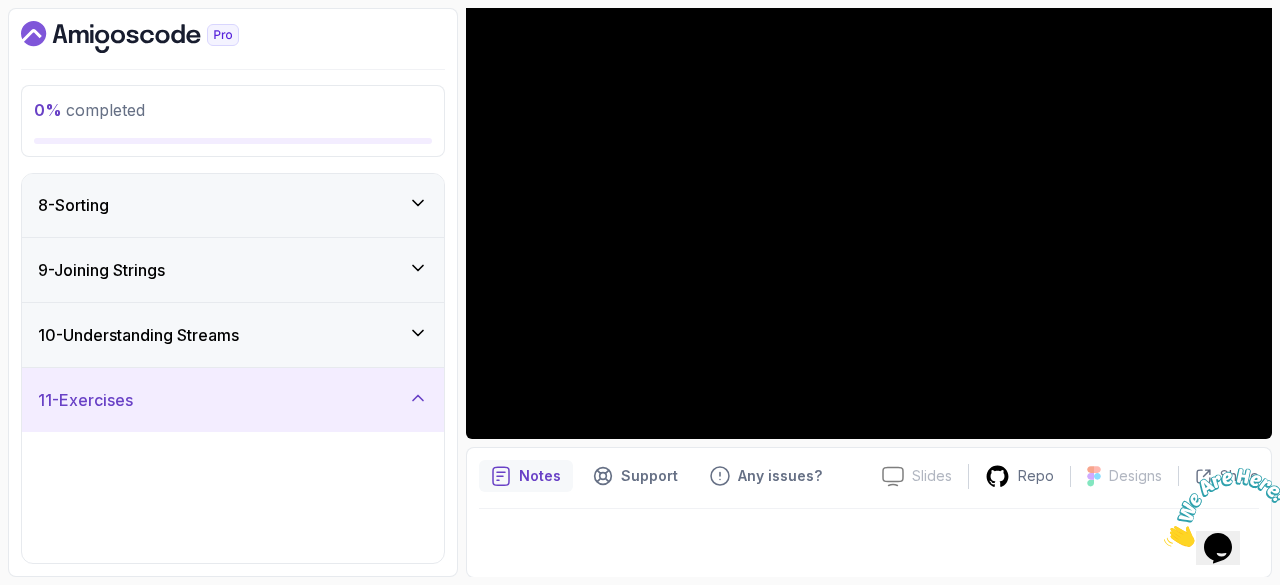 scroll, scrollTop: 384, scrollLeft: 0, axis: vertical 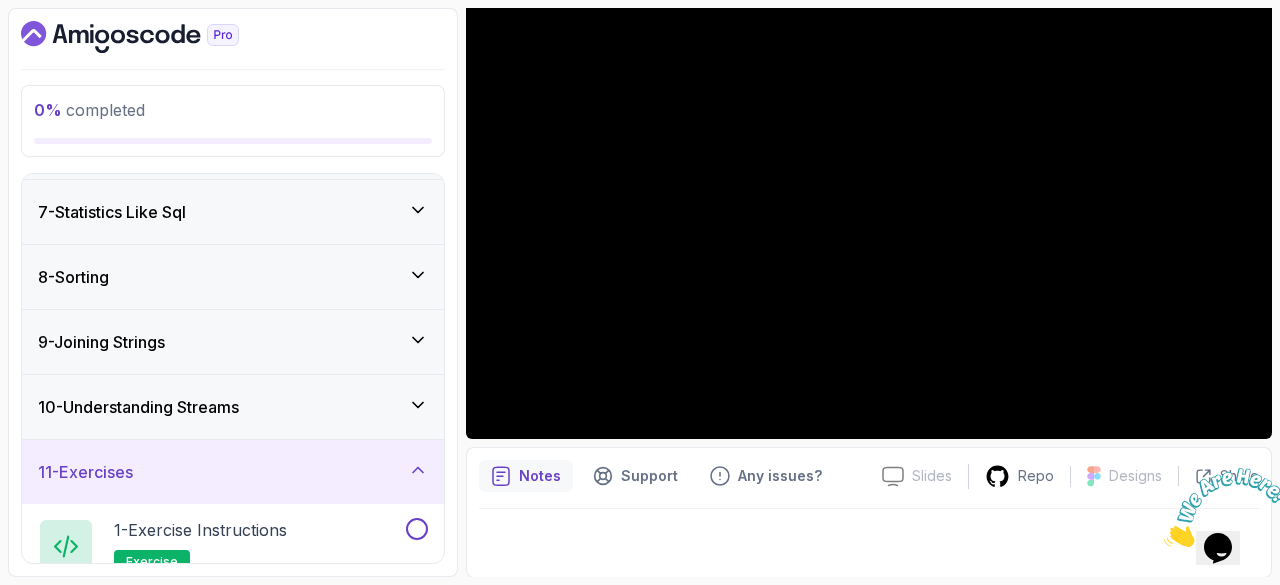 click on "11  -  Exercises" at bounding box center (233, 472) 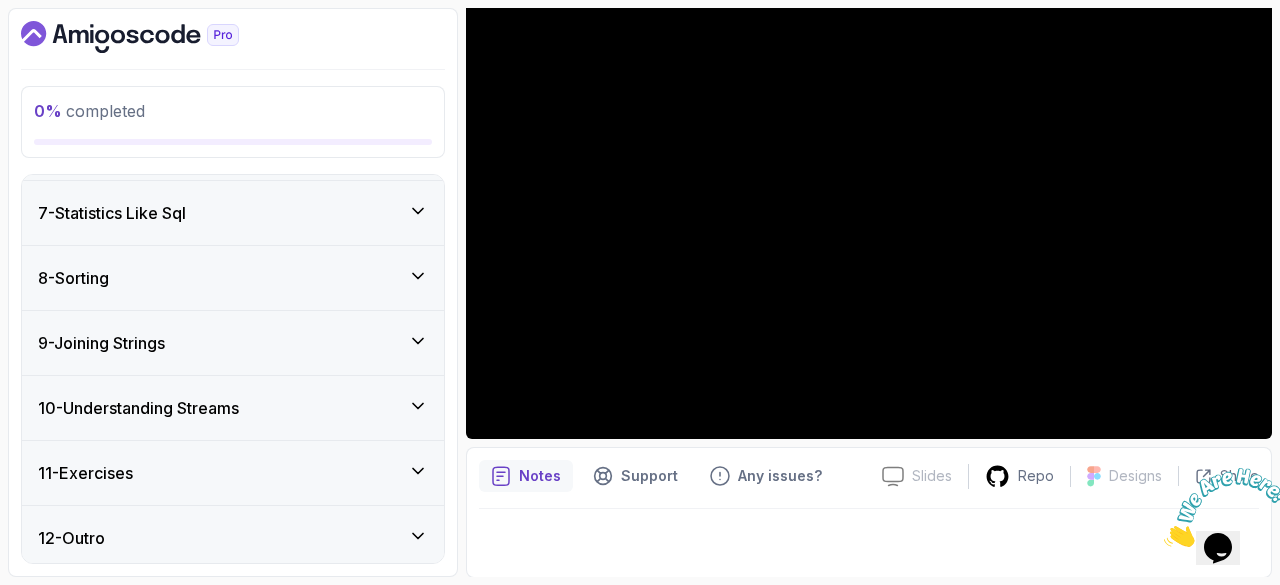 click on "11  -  Exercises" at bounding box center (233, 473) 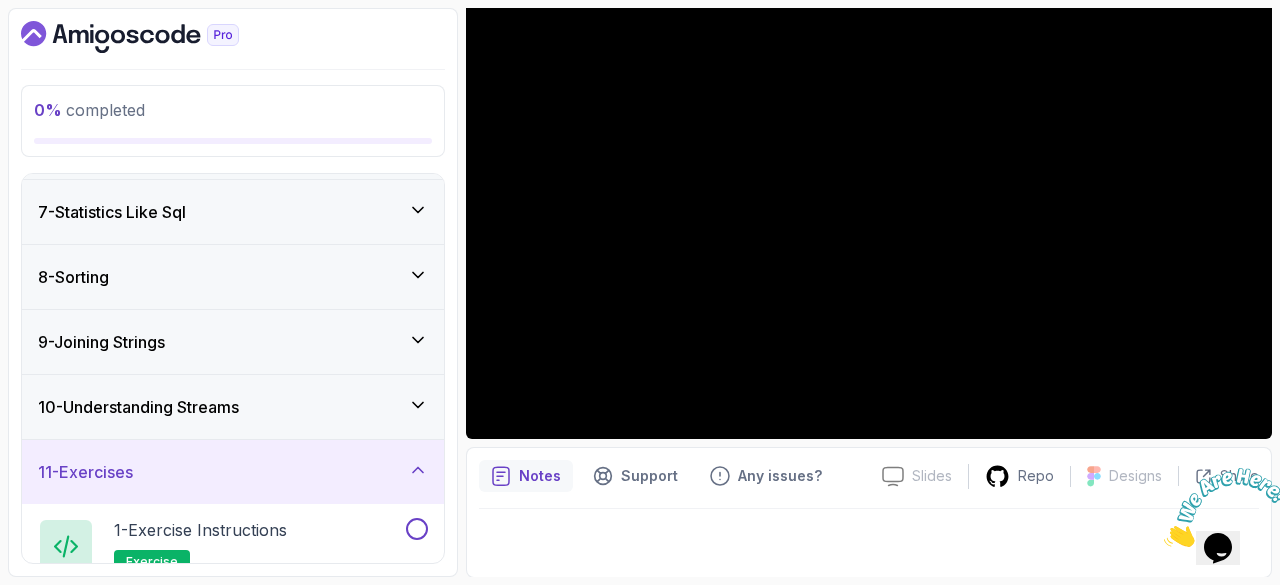 type 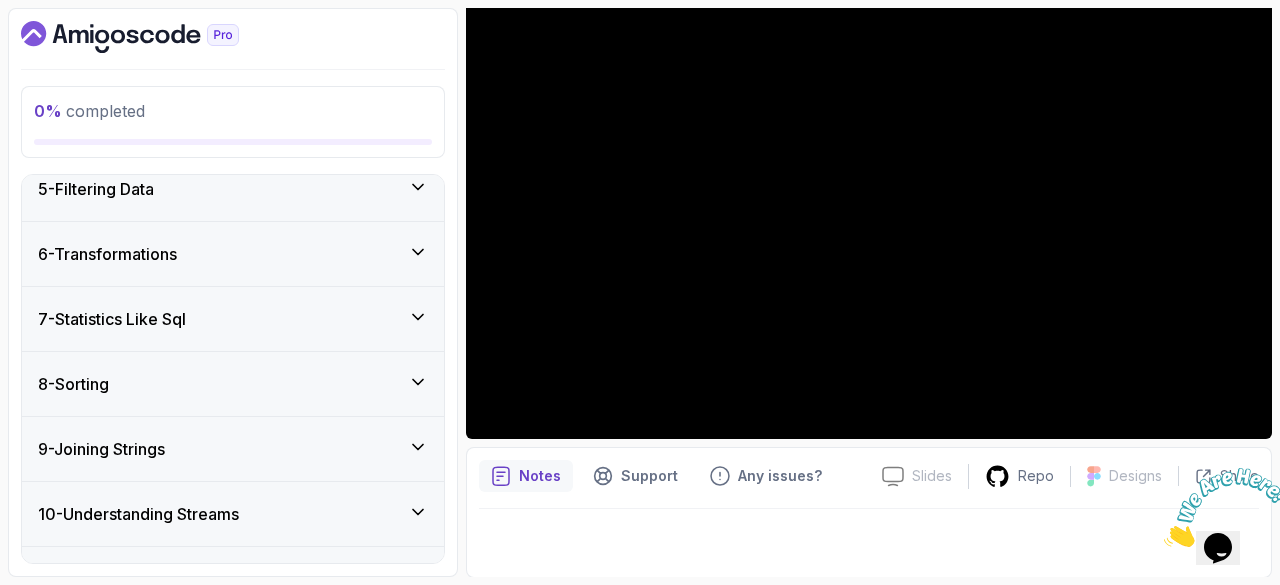scroll, scrollTop: 384, scrollLeft: 0, axis: vertical 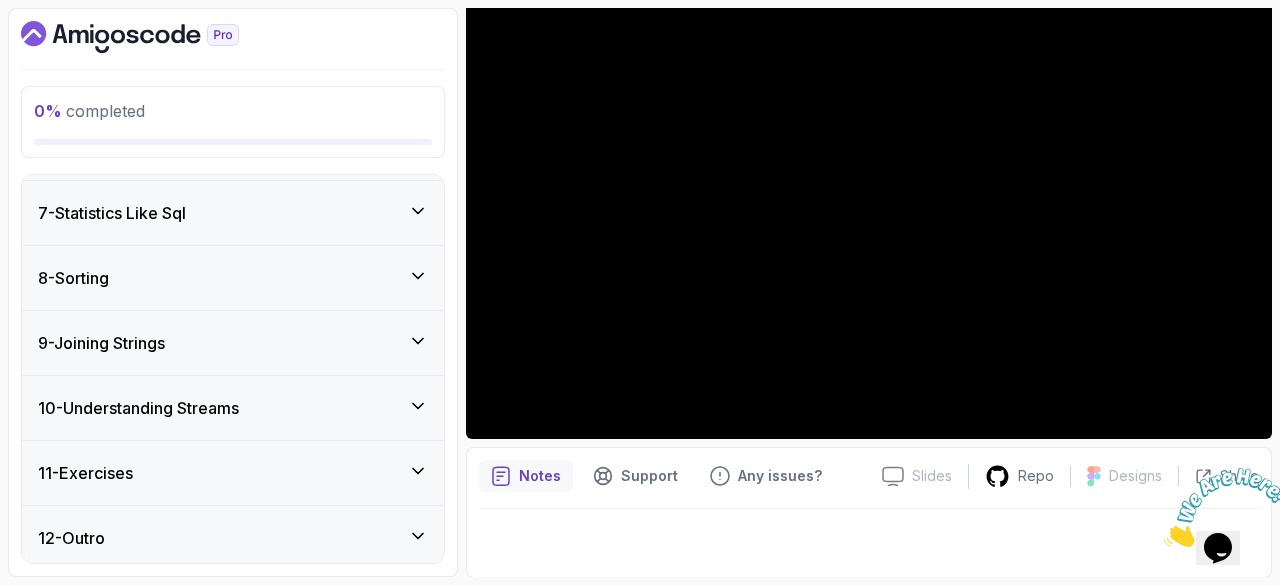 click on "11  -  Exercises" at bounding box center [233, 473] 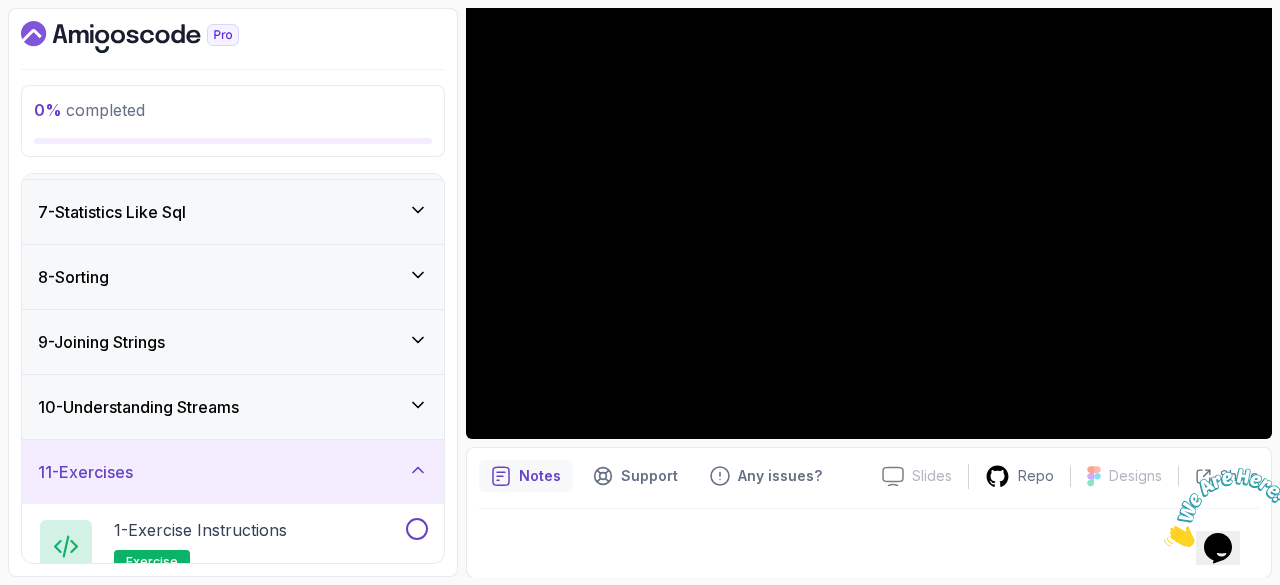 scroll, scrollTop: 636, scrollLeft: 0, axis: vertical 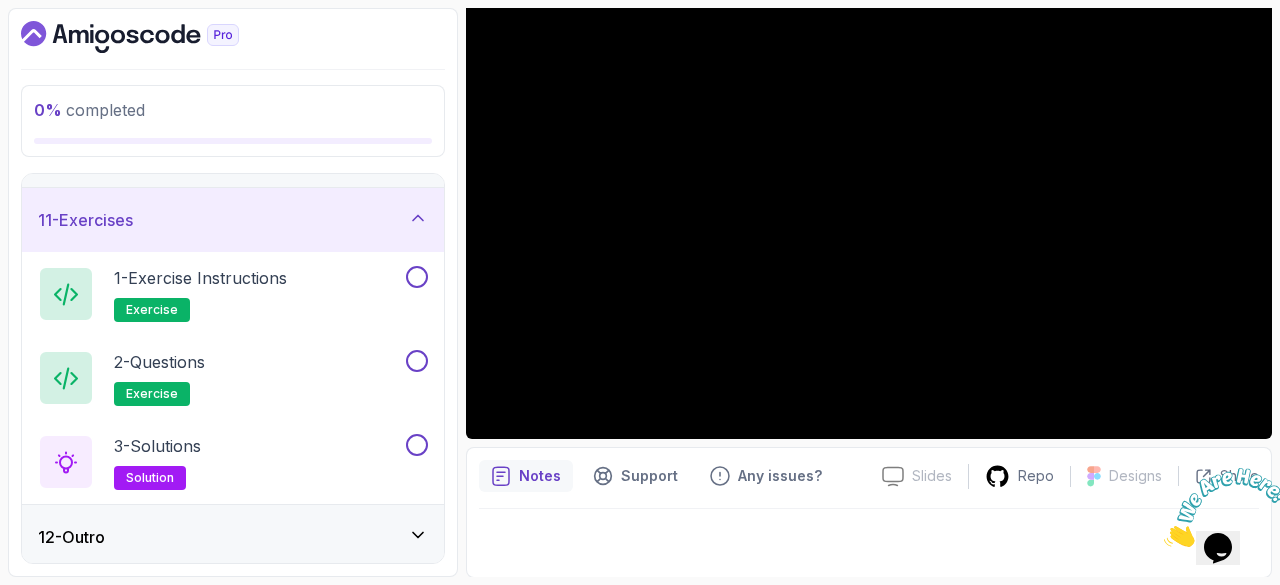 click at bounding box center [869, 537] 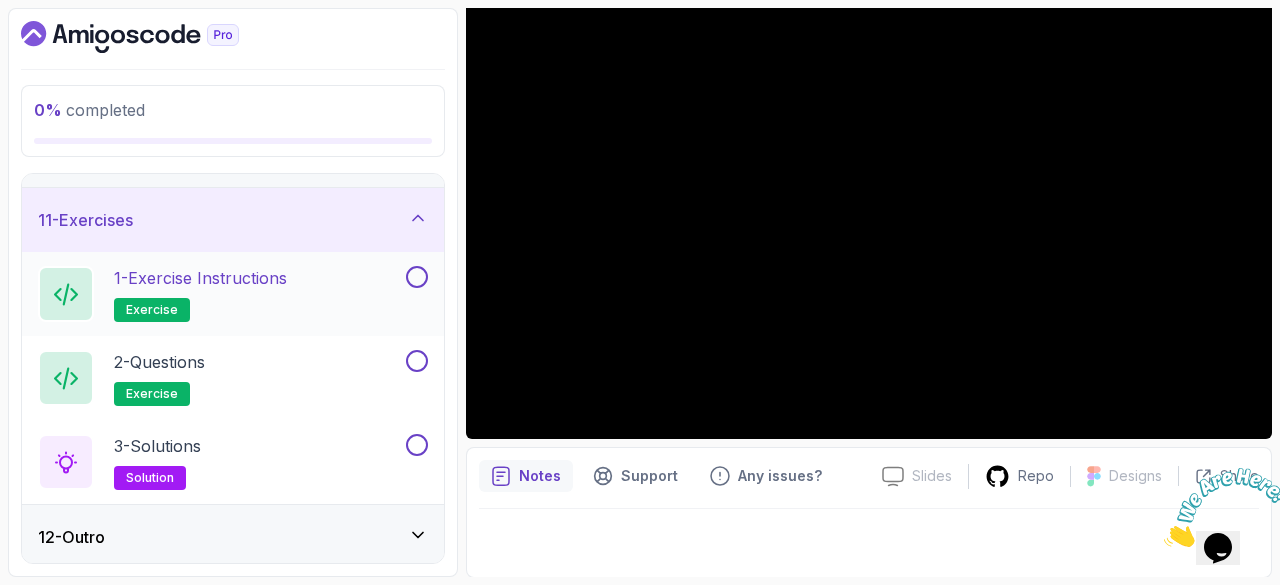 click on "1  -  Exercise Instructions" at bounding box center [200, 278] 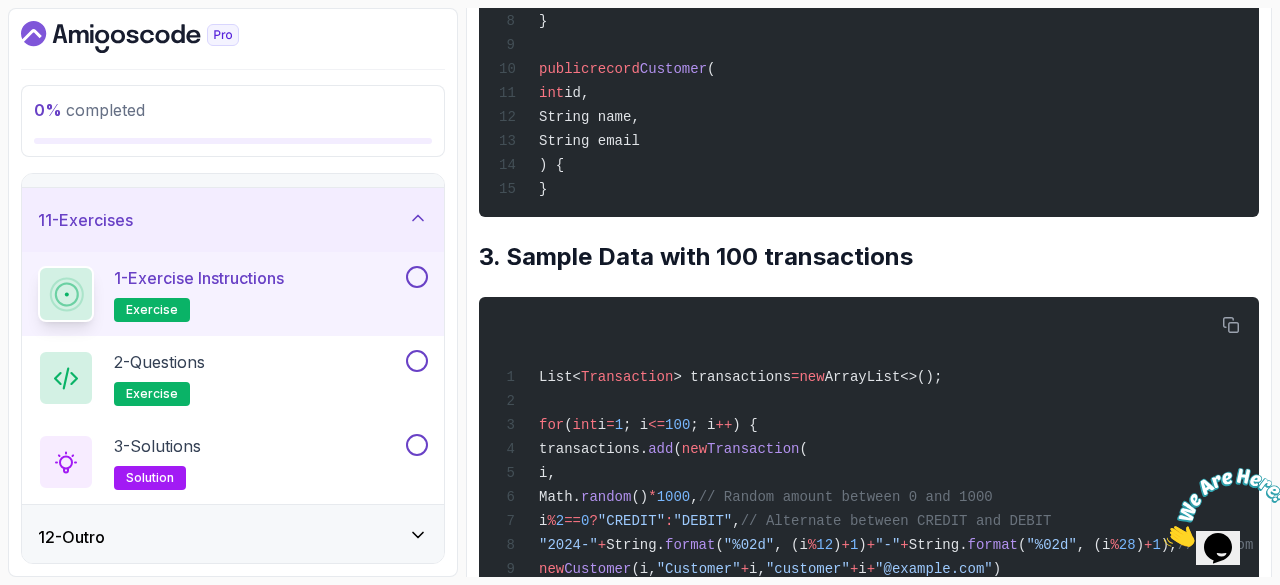 scroll, scrollTop: 720, scrollLeft: 0, axis: vertical 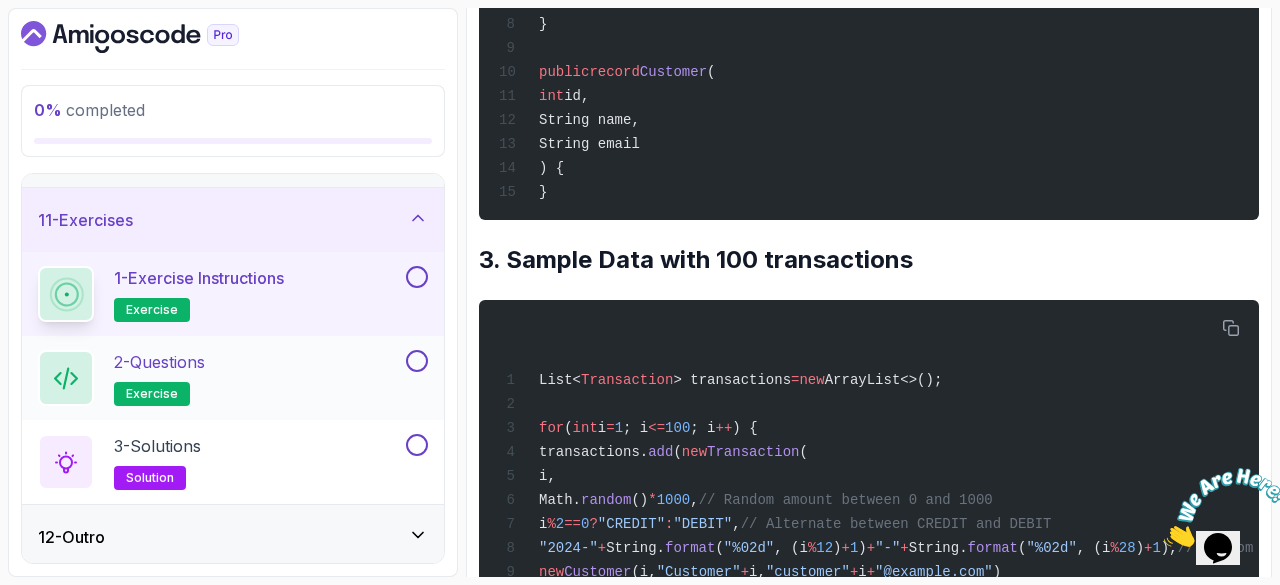 click on "2  -  Questions" at bounding box center [159, 362] 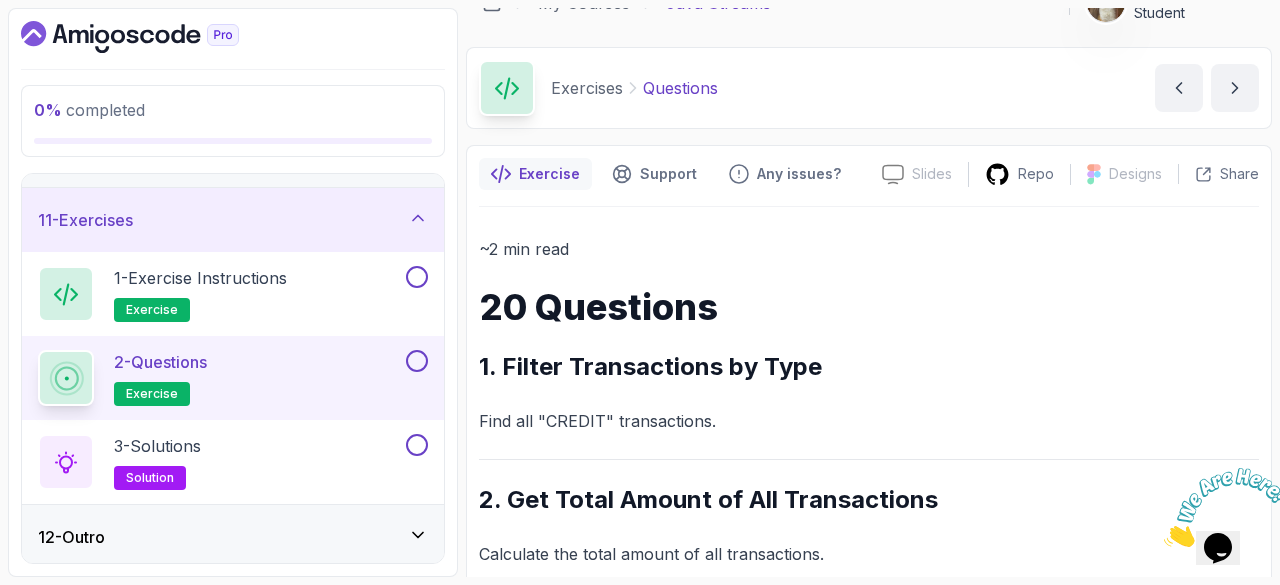 scroll, scrollTop: 0, scrollLeft: 0, axis: both 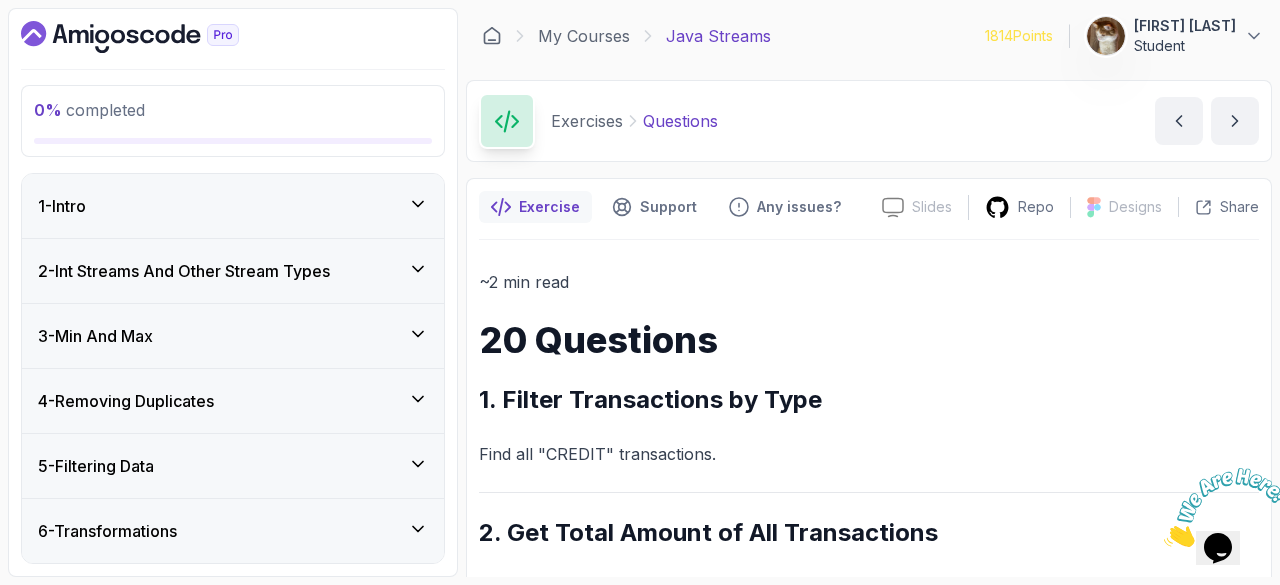 click on "1  -  Intro" at bounding box center [233, 206] 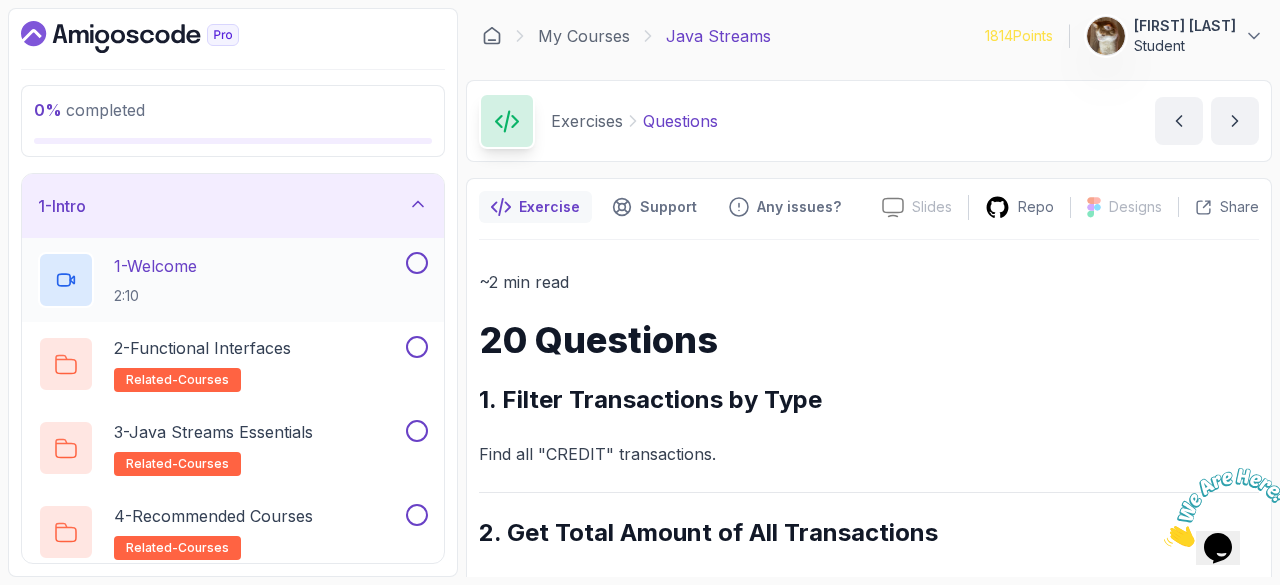 click at bounding box center [417, 263] 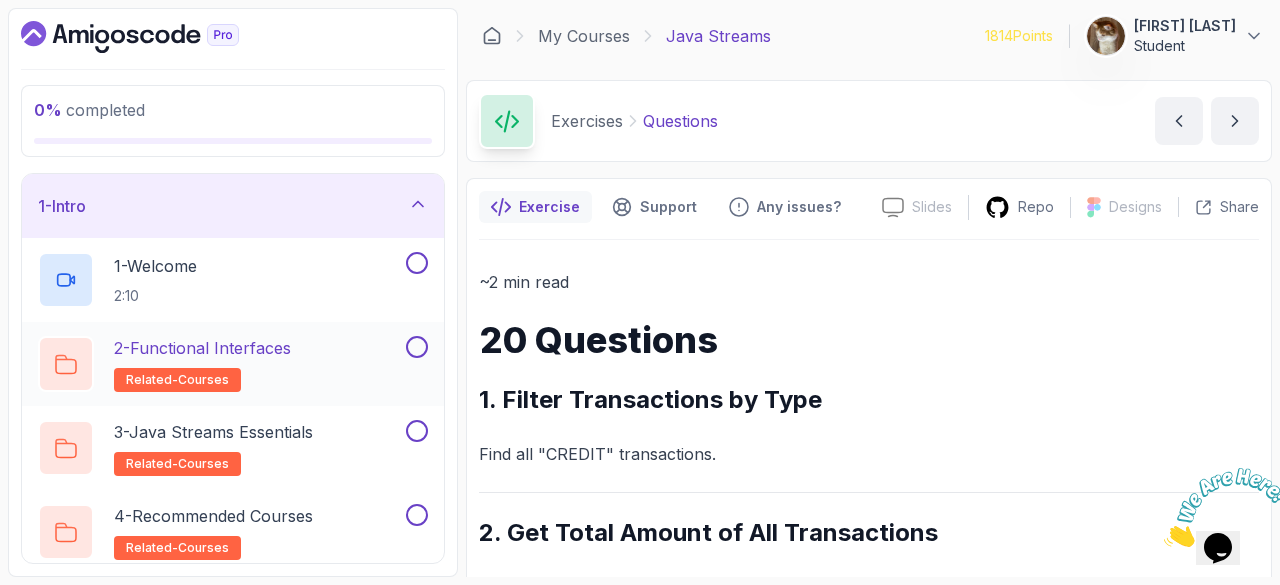 click on "2  -  Functional Interfaces" at bounding box center [202, 348] 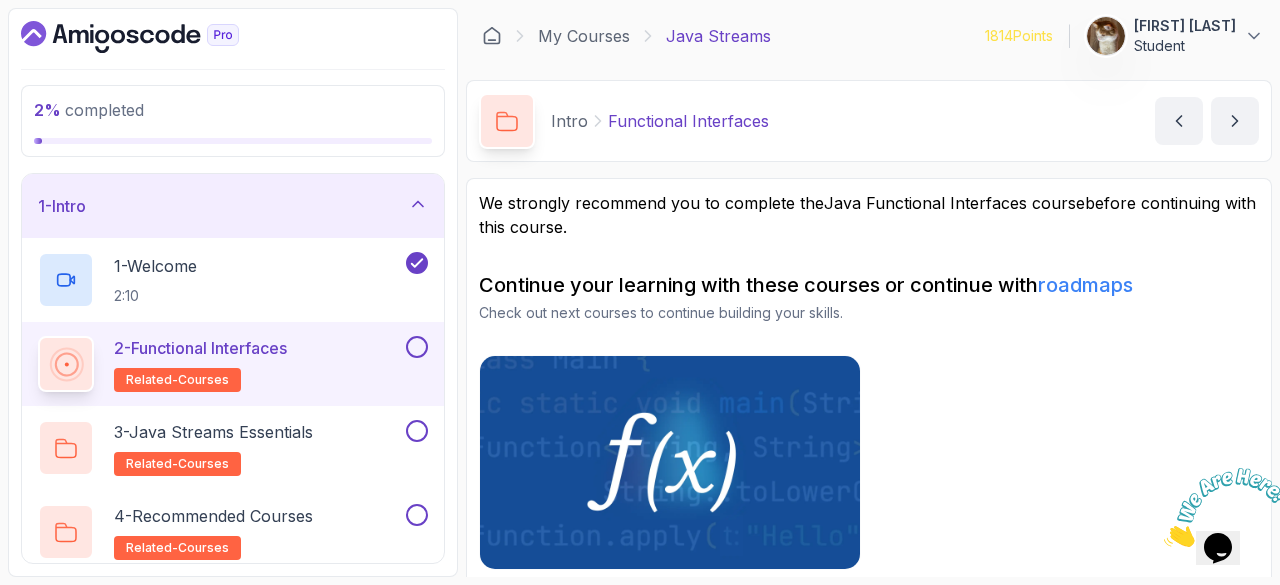 scroll, scrollTop: 44, scrollLeft: 0, axis: vertical 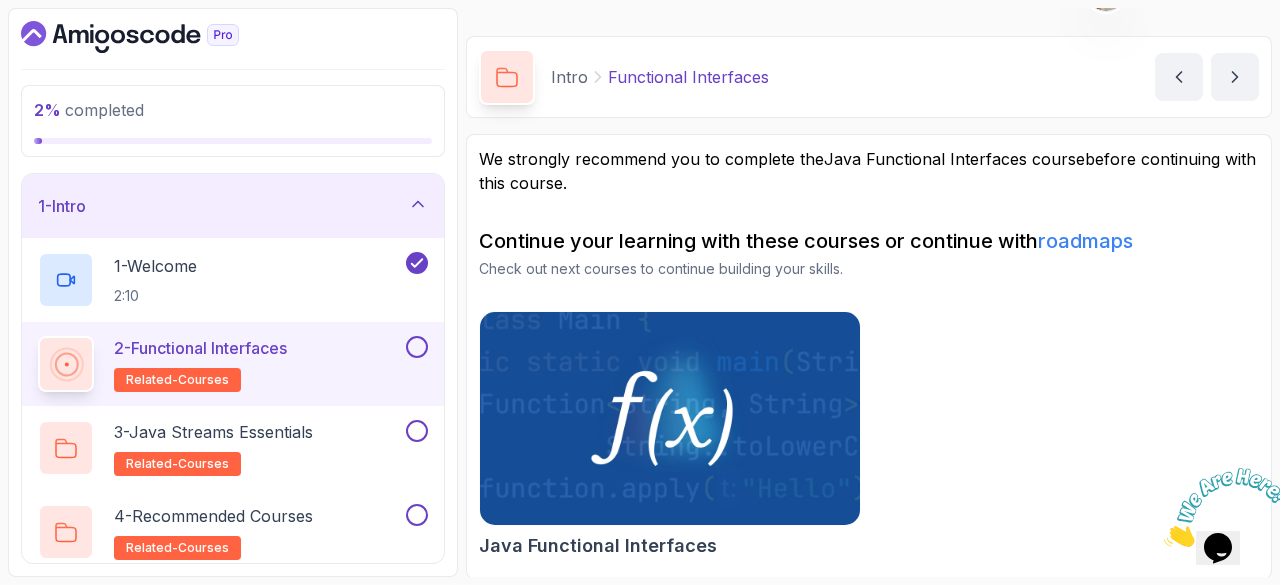 click at bounding box center (417, 347) 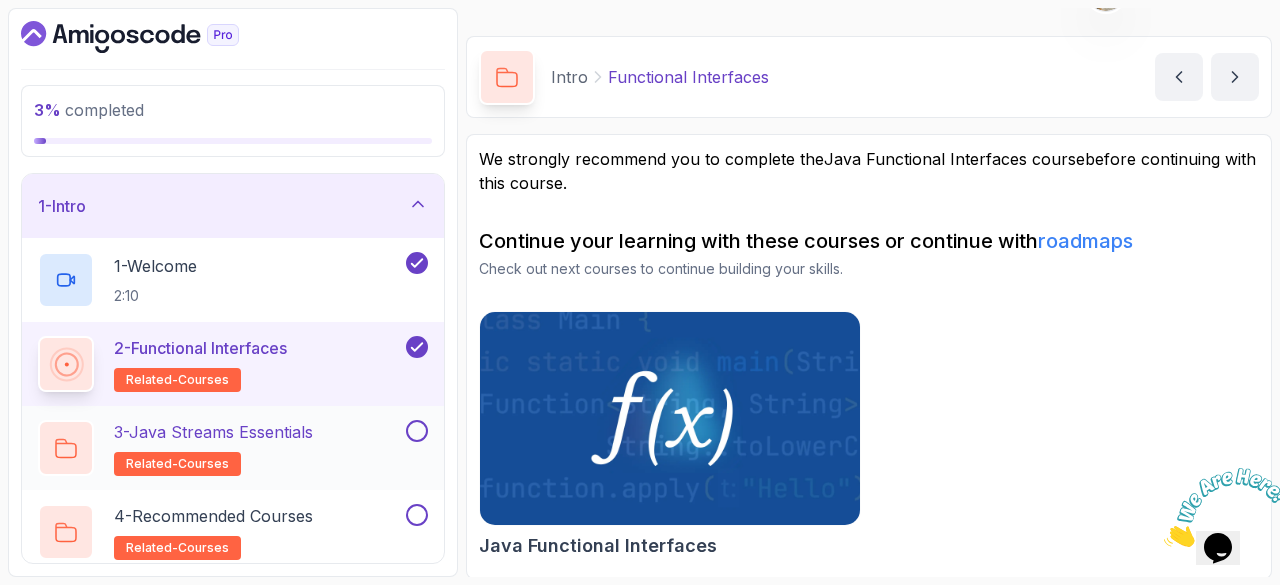 click on "3  -  Java Streams Essentials related-courses" at bounding box center [233, 448] 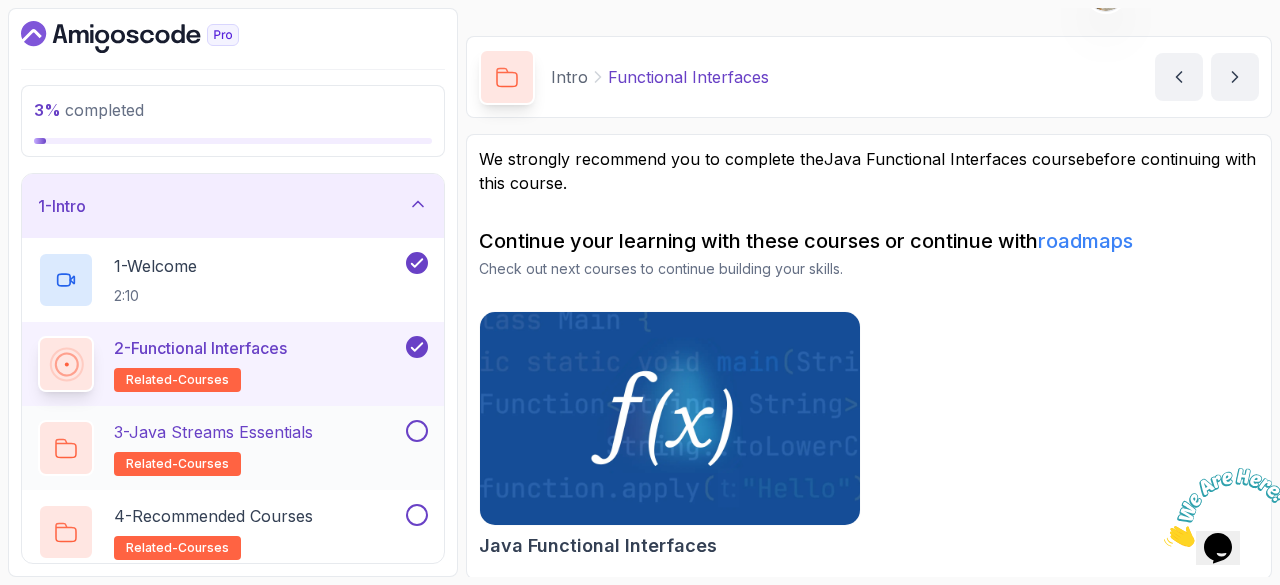 click on "3  -  Java Streams Essentials" at bounding box center (213, 432) 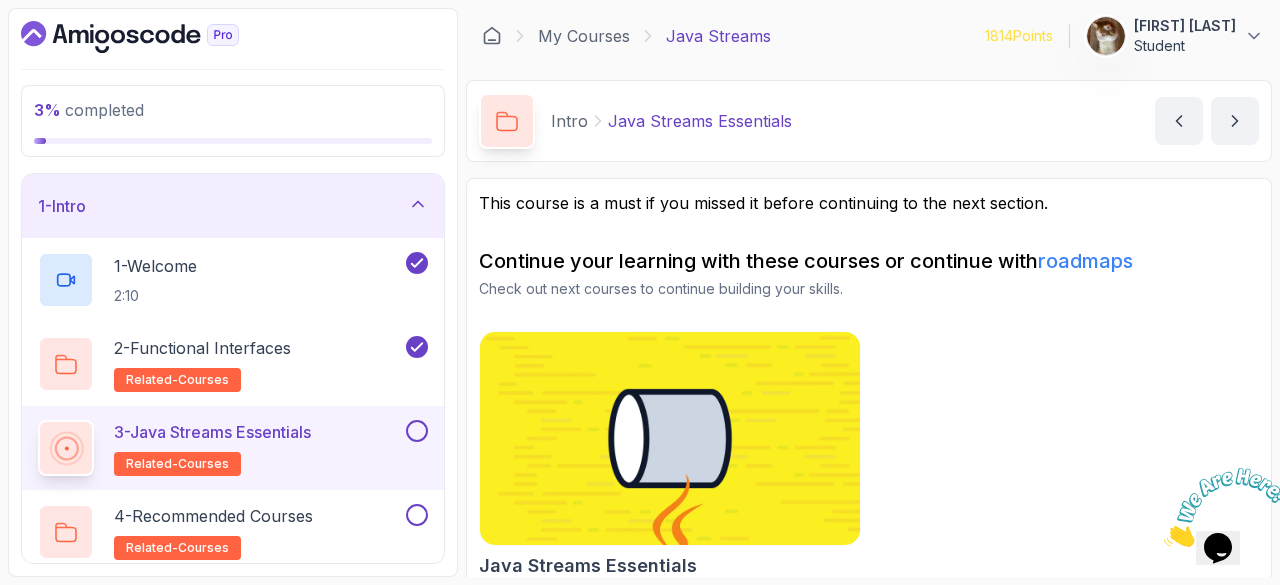 scroll, scrollTop: 20, scrollLeft: 0, axis: vertical 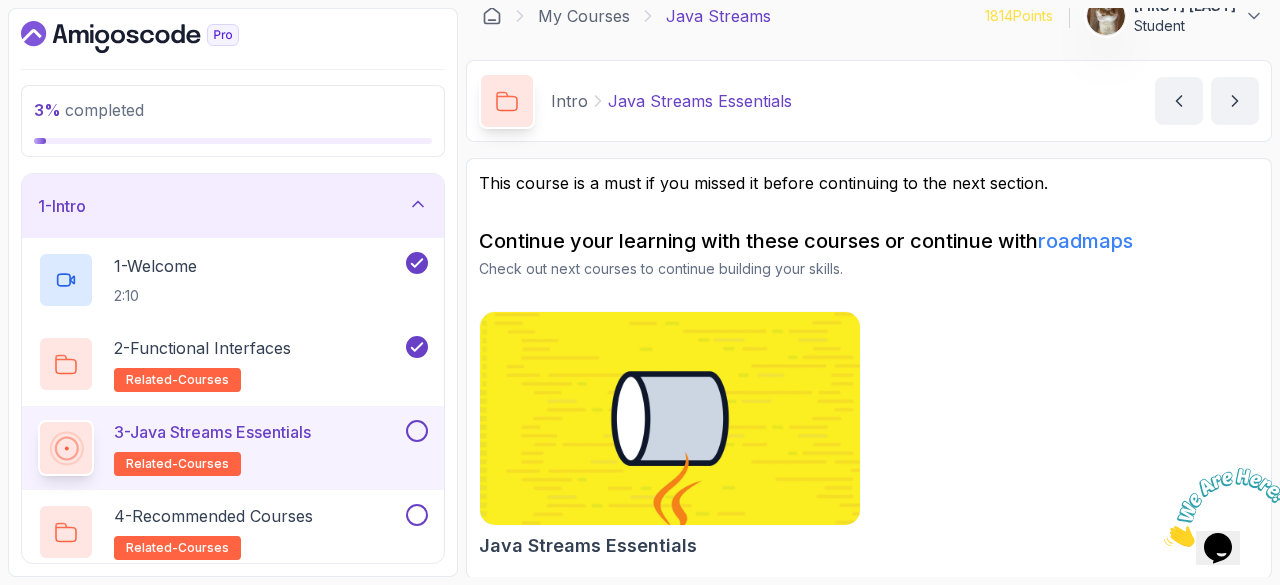 click at bounding box center [417, 431] 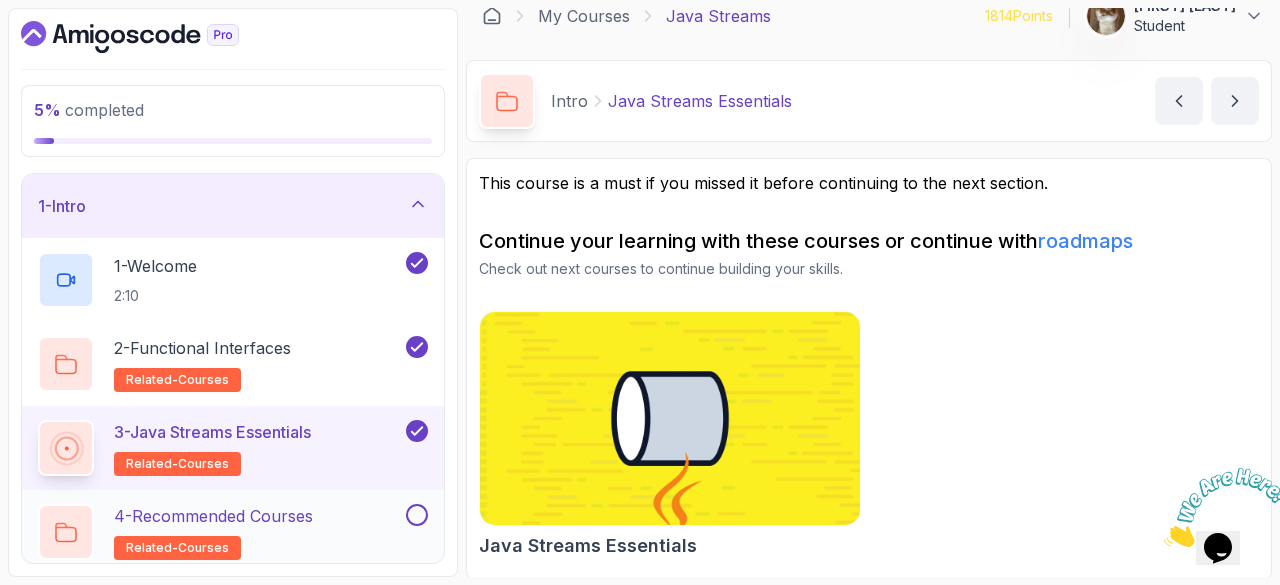 click on "4  -  Recommended Courses" at bounding box center [213, 516] 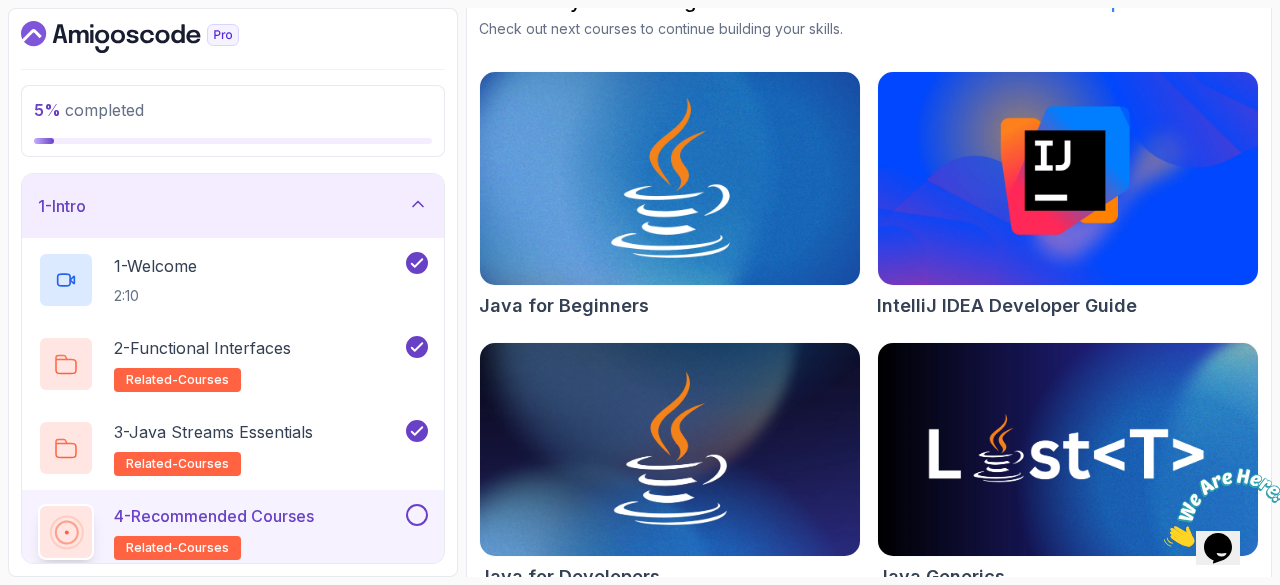 scroll, scrollTop: 267, scrollLeft: 0, axis: vertical 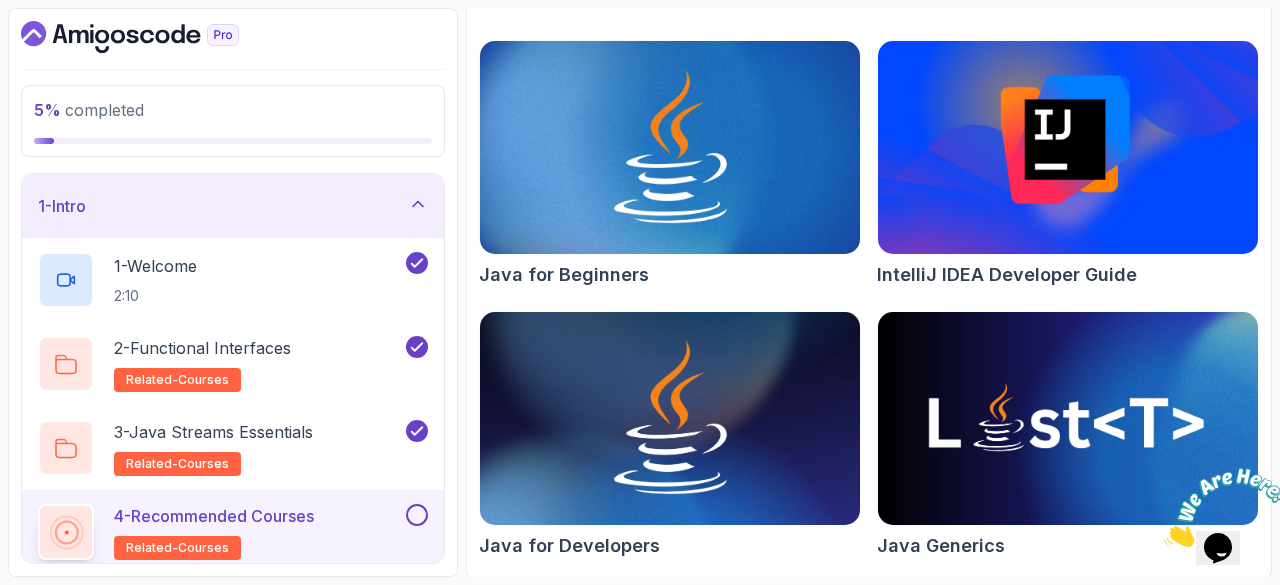 click at bounding box center [417, 515] 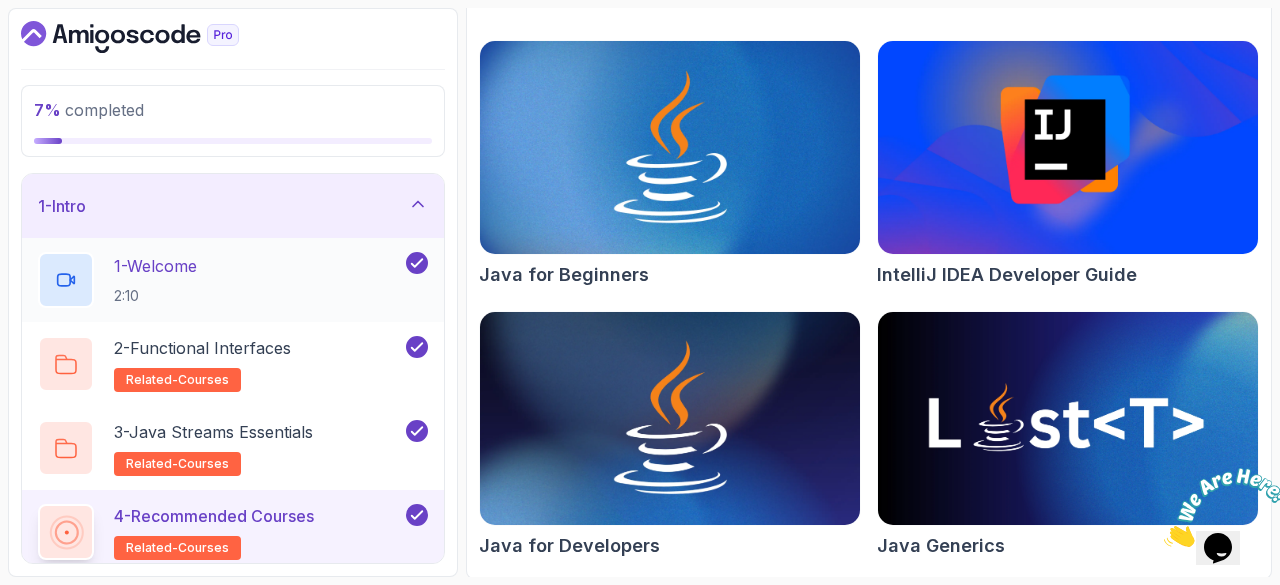 click on "1  -  Welcome 2:10" at bounding box center (233, 280) 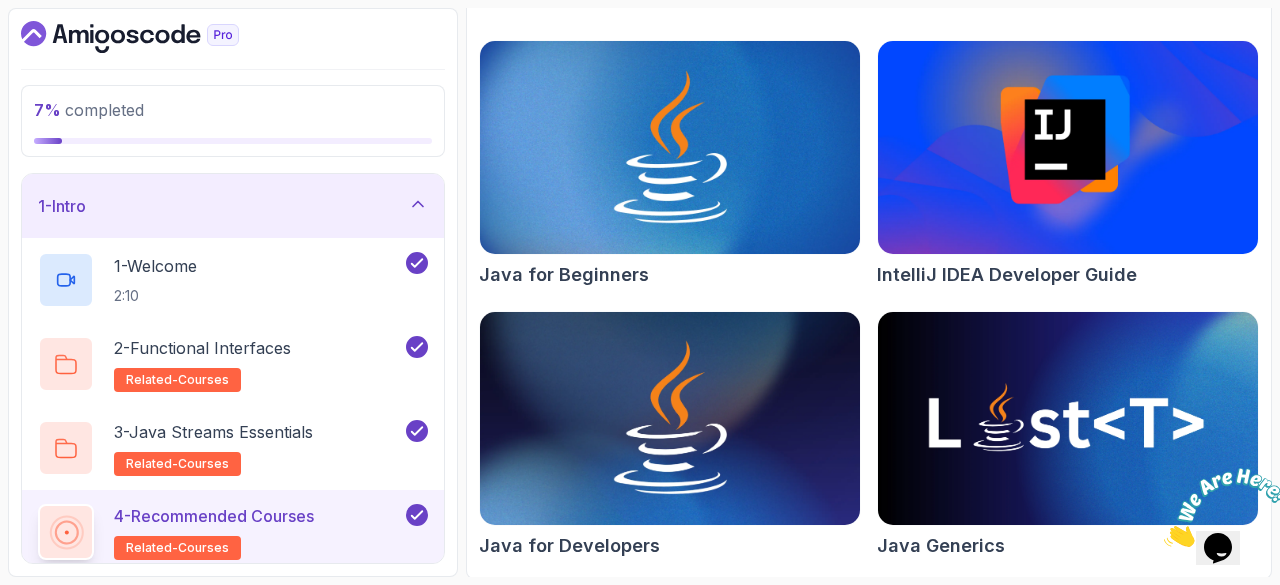 click on "1  -  Intro" at bounding box center (233, 206) 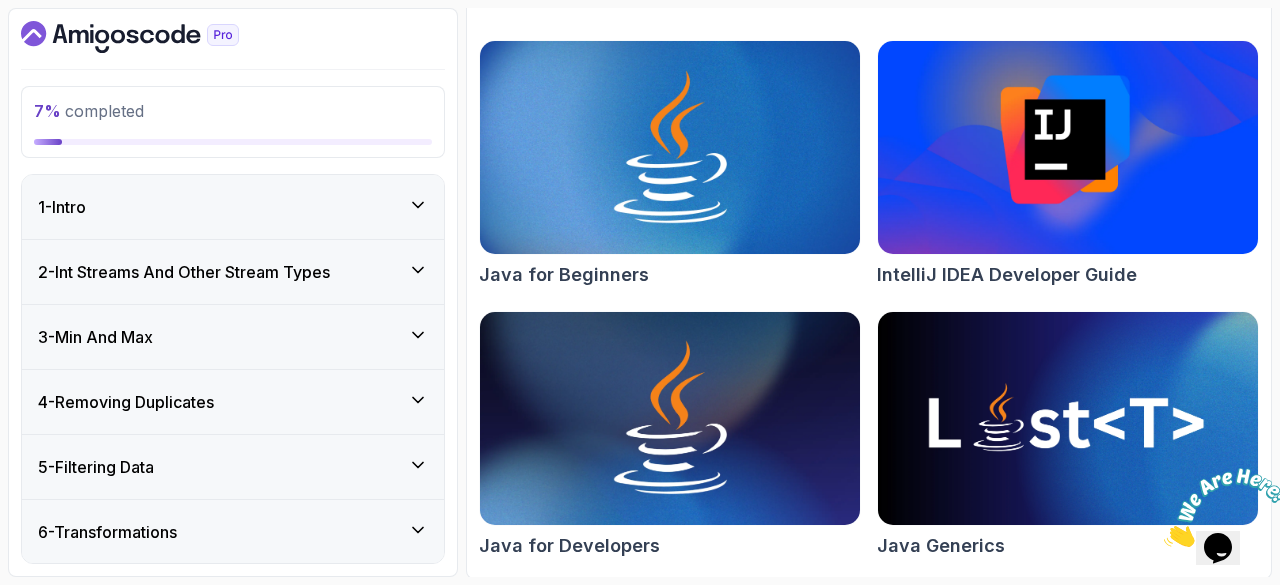 click on "2  -  Int Streams And Other Stream Types" at bounding box center [233, 272] 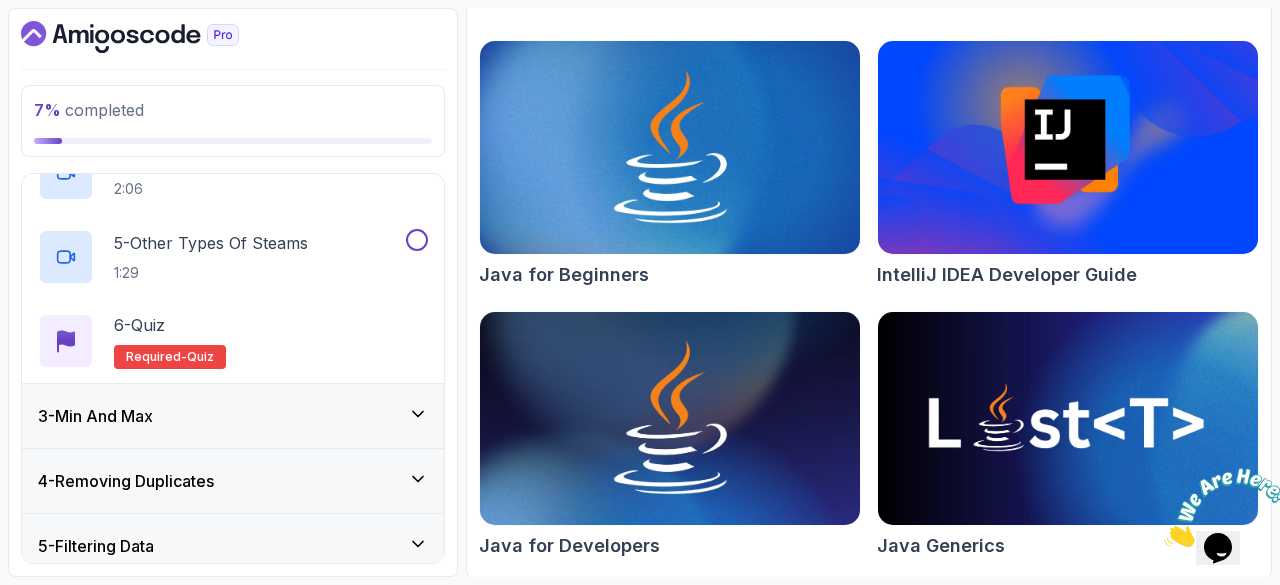 scroll, scrollTop: 410, scrollLeft: 0, axis: vertical 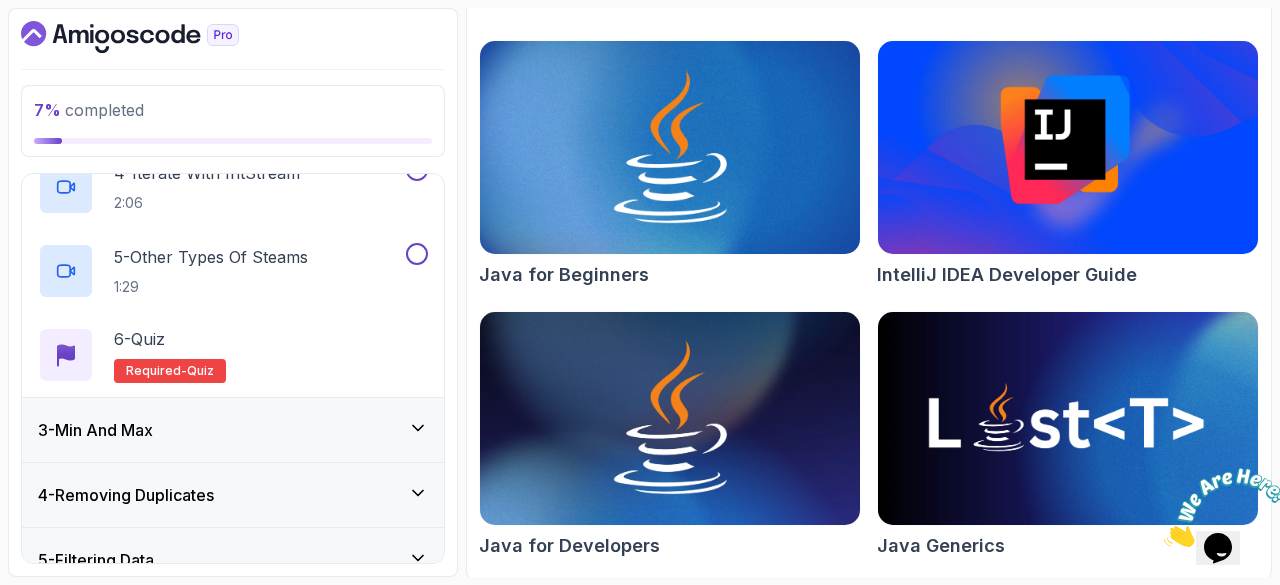 click on "3  -  Min And Max" at bounding box center (233, 430) 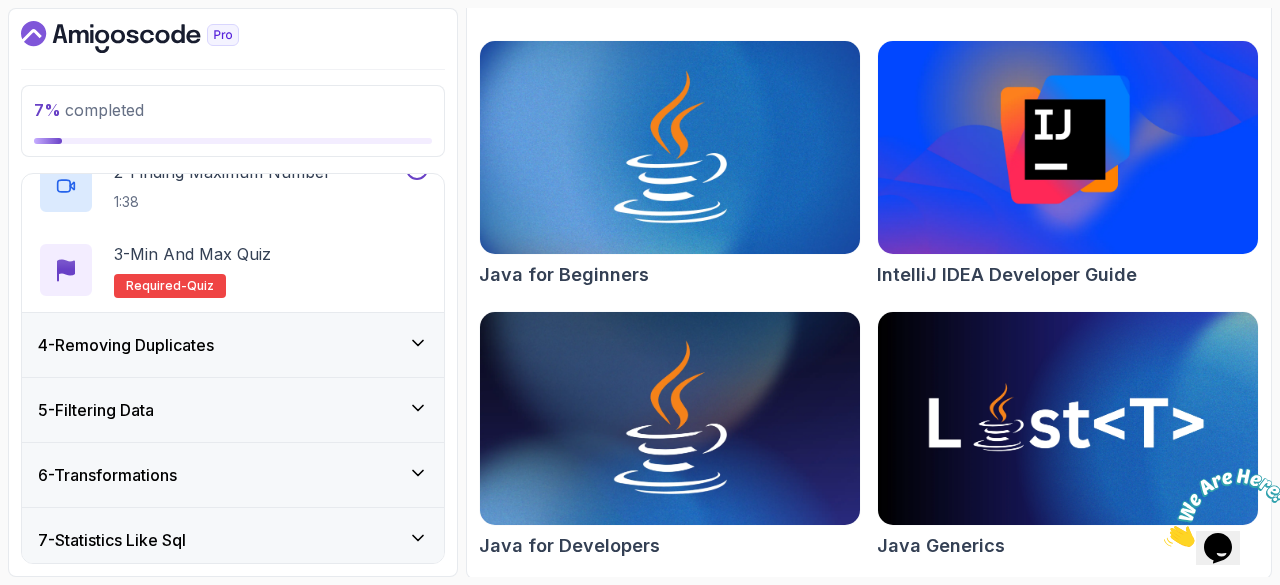 click on "4  -  Removing Duplicates" at bounding box center (126, 345) 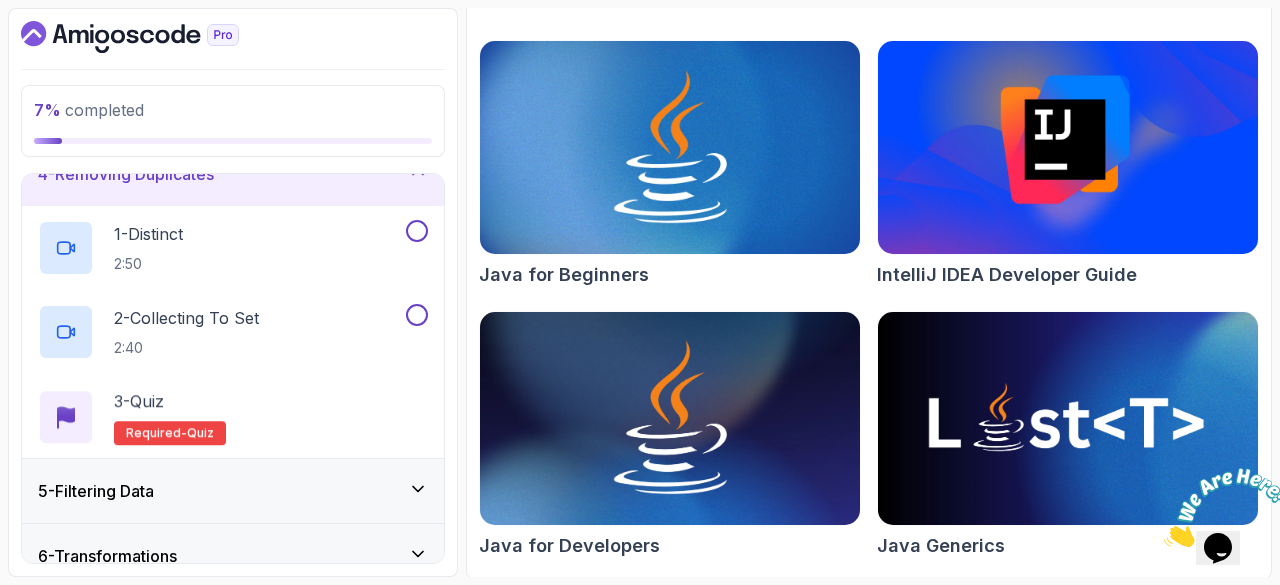 scroll, scrollTop: 227, scrollLeft: 0, axis: vertical 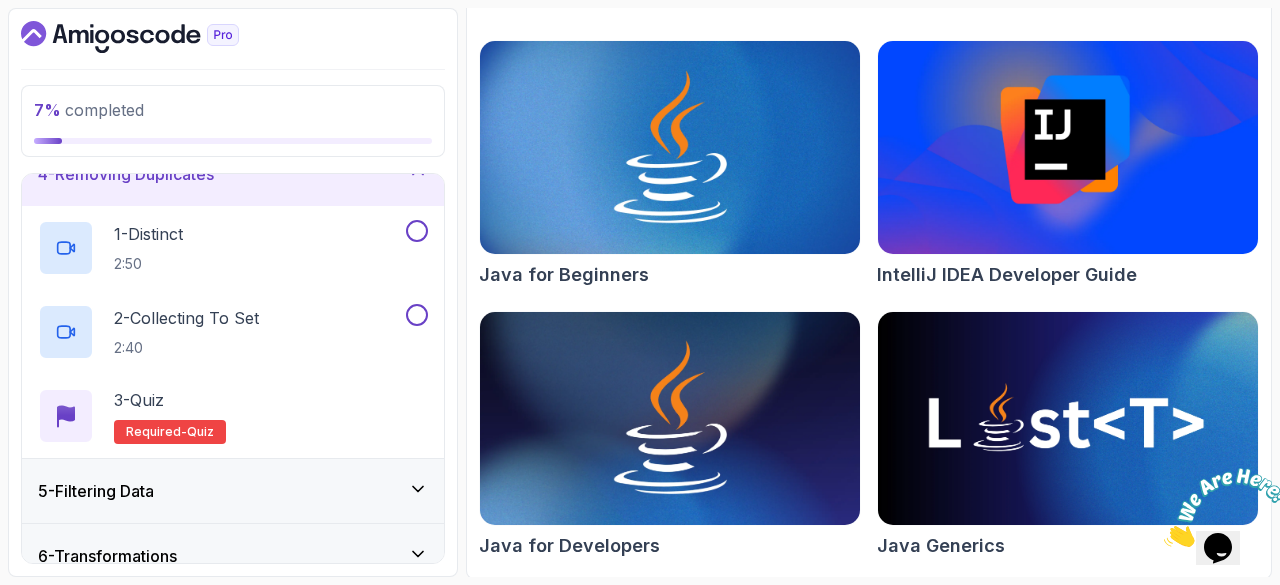 click on "5  -  Filtering Data" at bounding box center [233, 491] 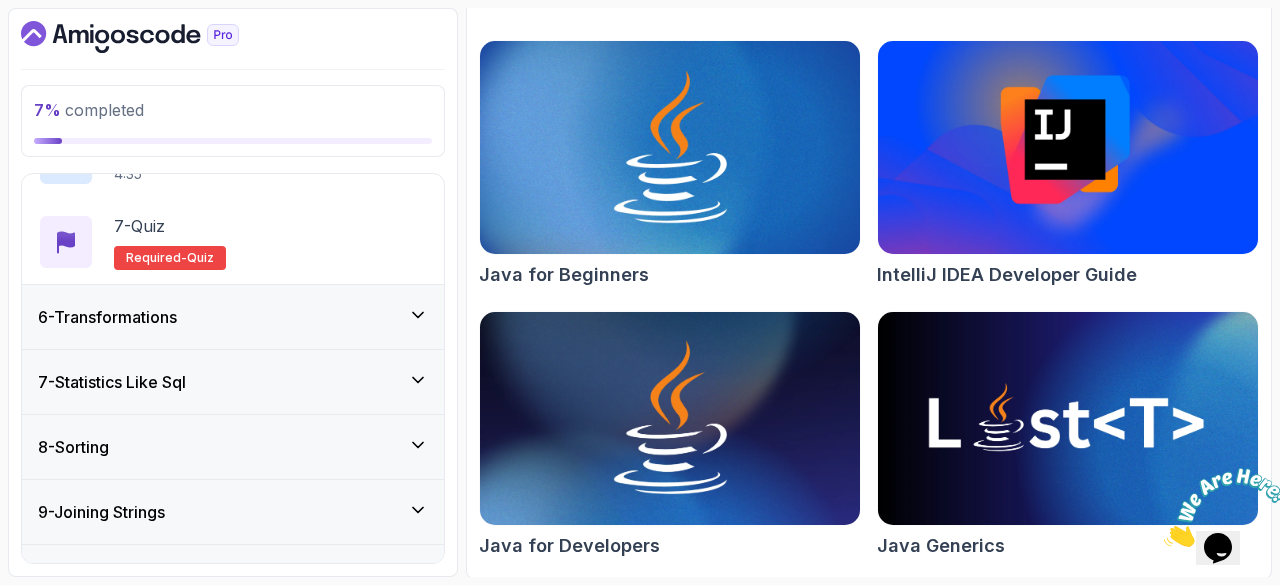 scroll, scrollTop: 803, scrollLeft: 0, axis: vertical 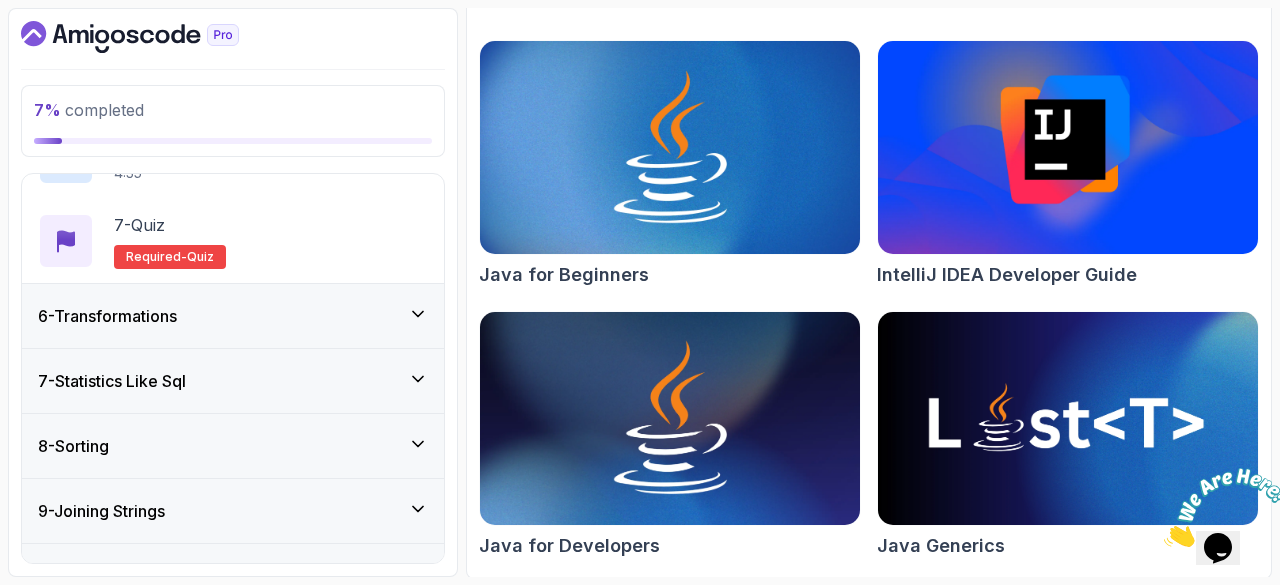 click on "6  -  Transformations" at bounding box center [233, 316] 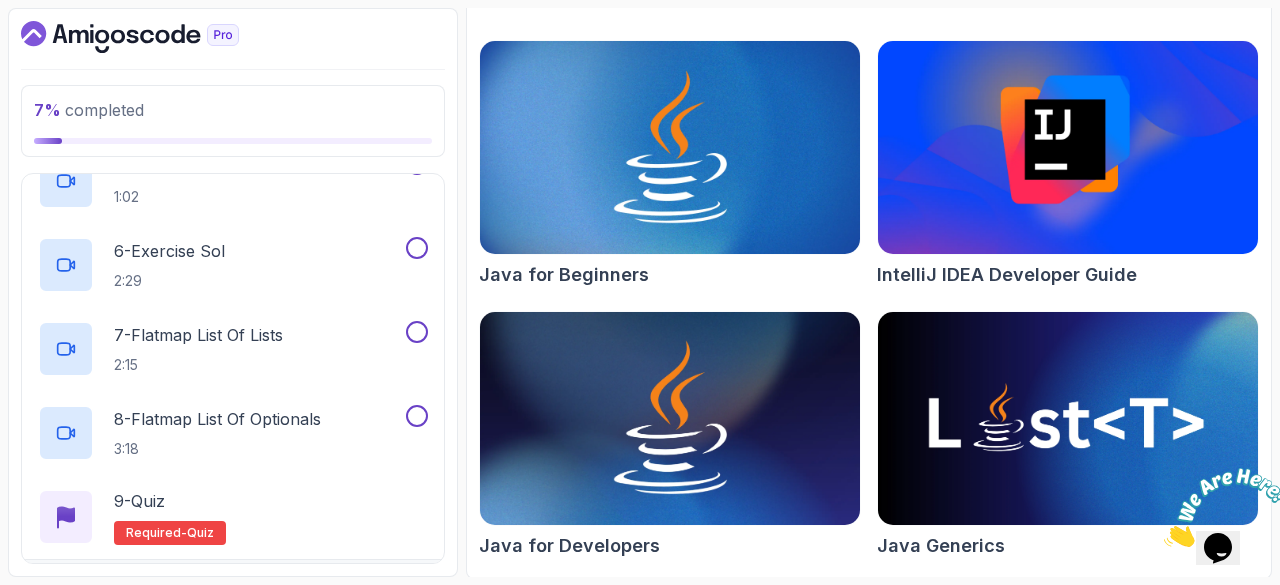 scroll, scrollTop: 956, scrollLeft: 0, axis: vertical 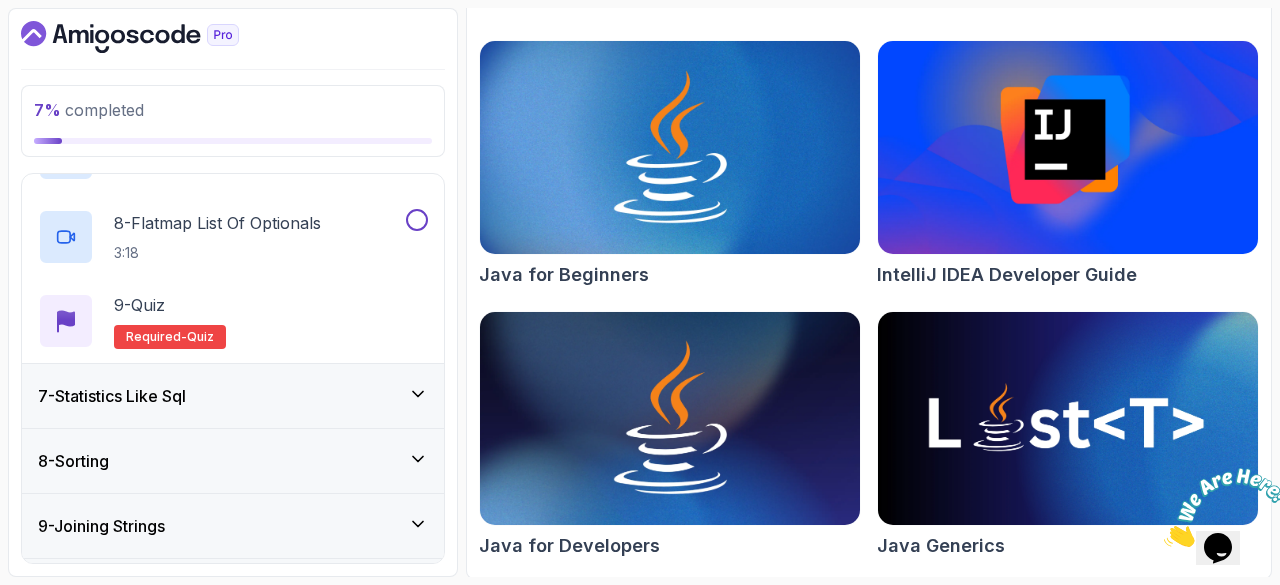 click on "7  -  Statistics Like Sql" at bounding box center (233, 396) 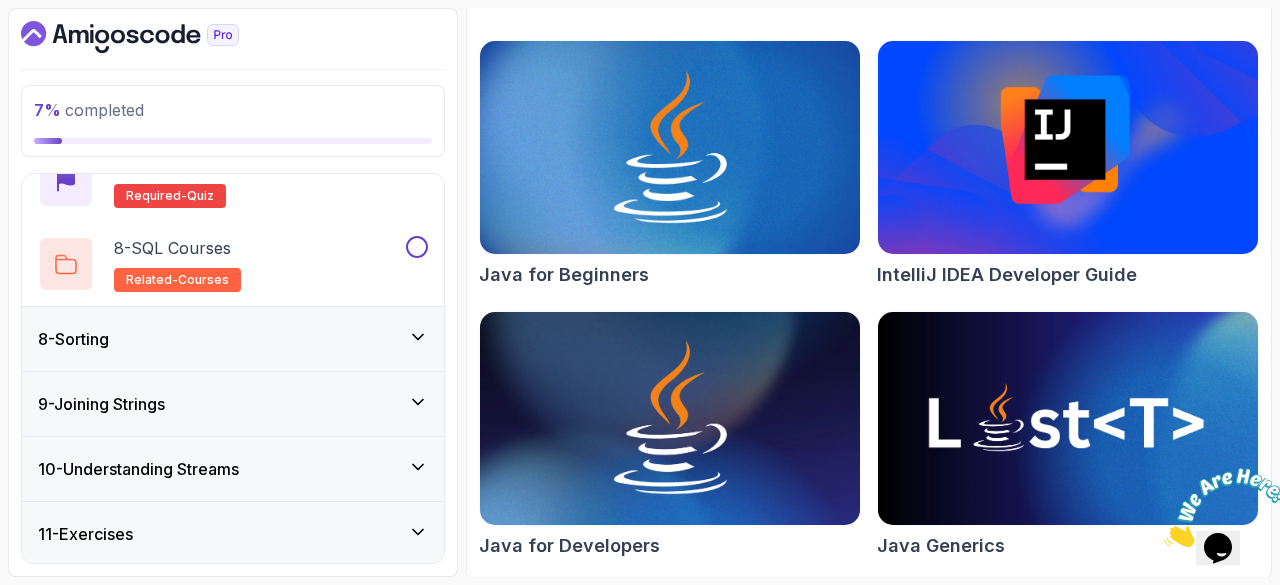 scroll, scrollTop: 1018, scrollLeft: 0, axis: vertical 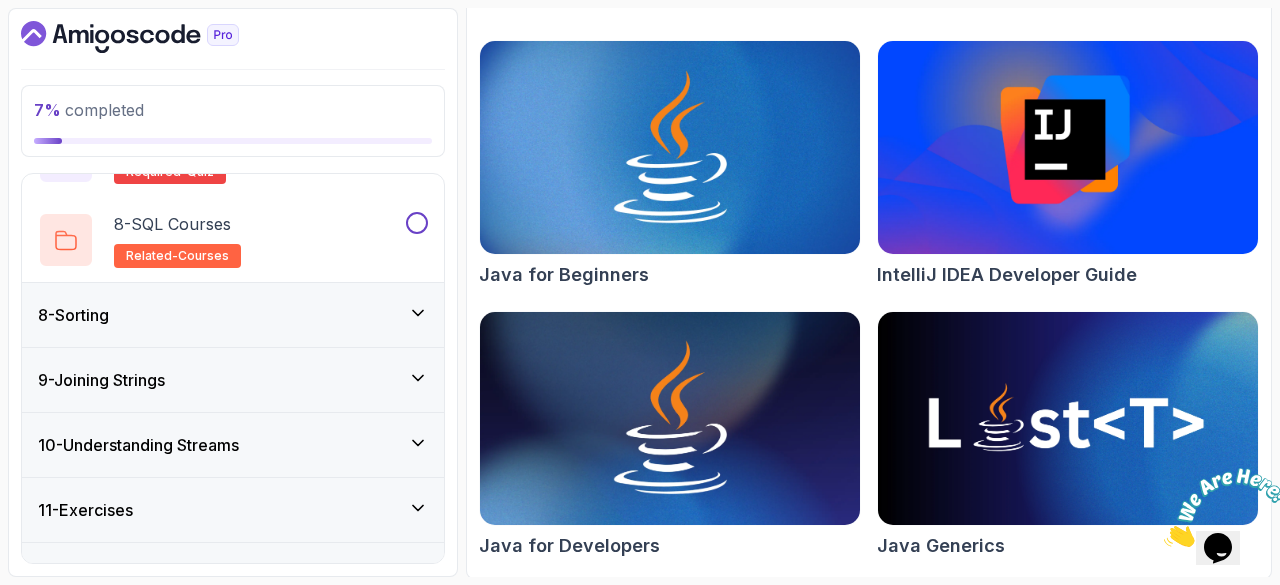 click on "8  -  Sorting" at bounding box center (233, 315) 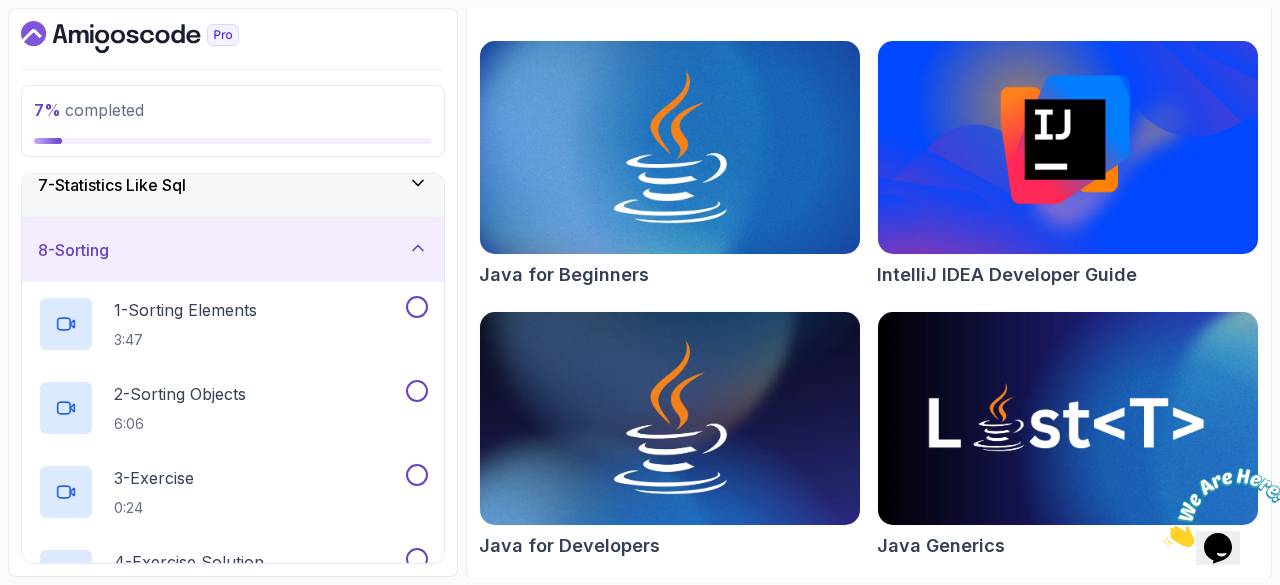 click on "8  -  Sorting" at bounding box center [233, 250] 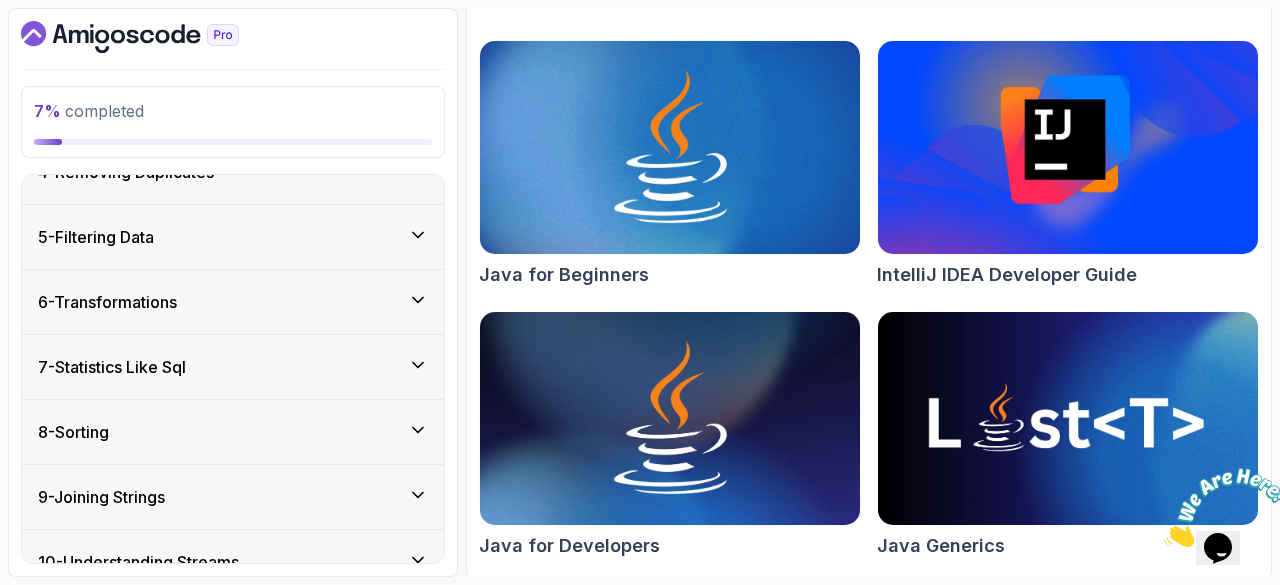 scroll, scrollTop: 0, scrollLeft: 0, axis: both 